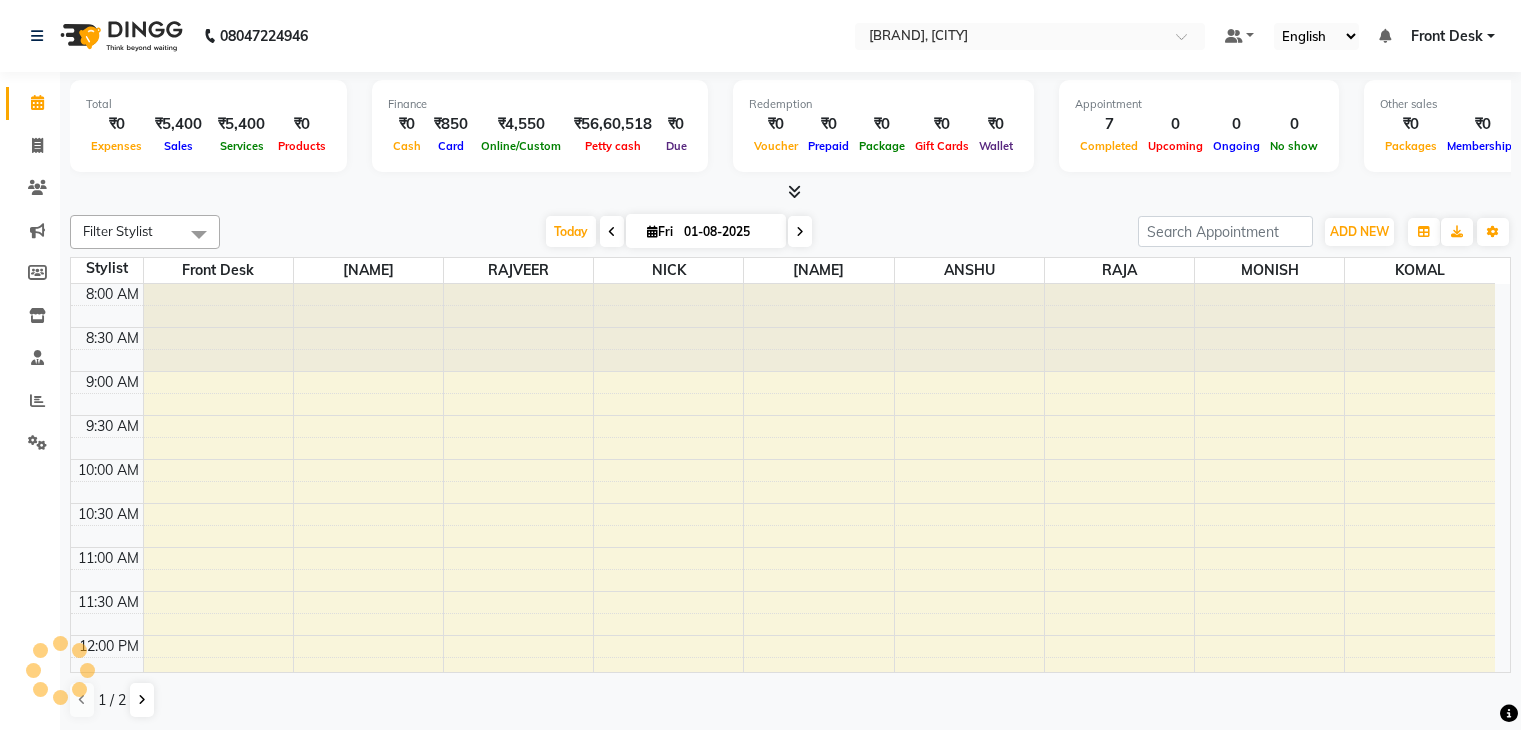 click at bounding box center [37, 36] 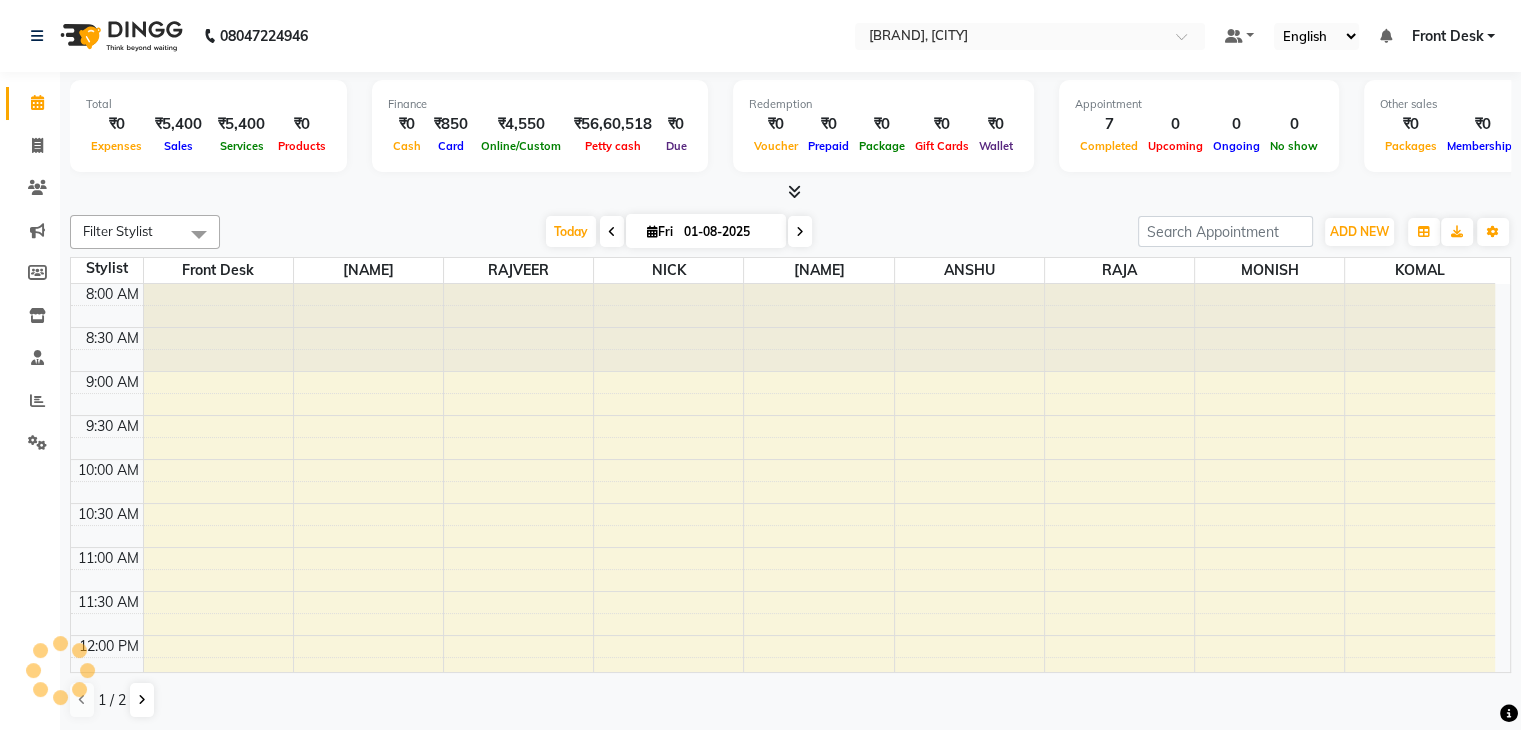 scroll, scrollTop: 0, scrollLeft: 0, axis: both 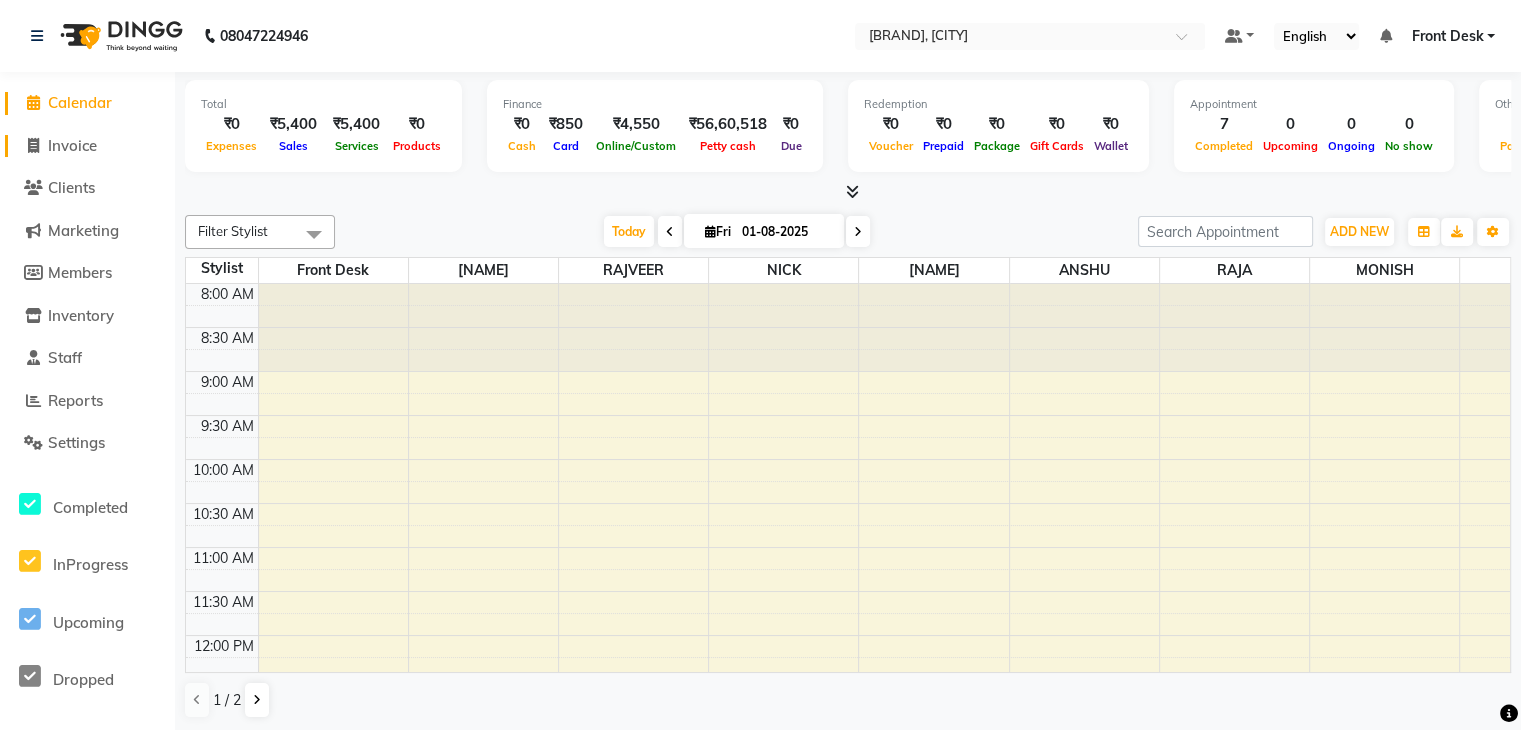 click on "Invoice" 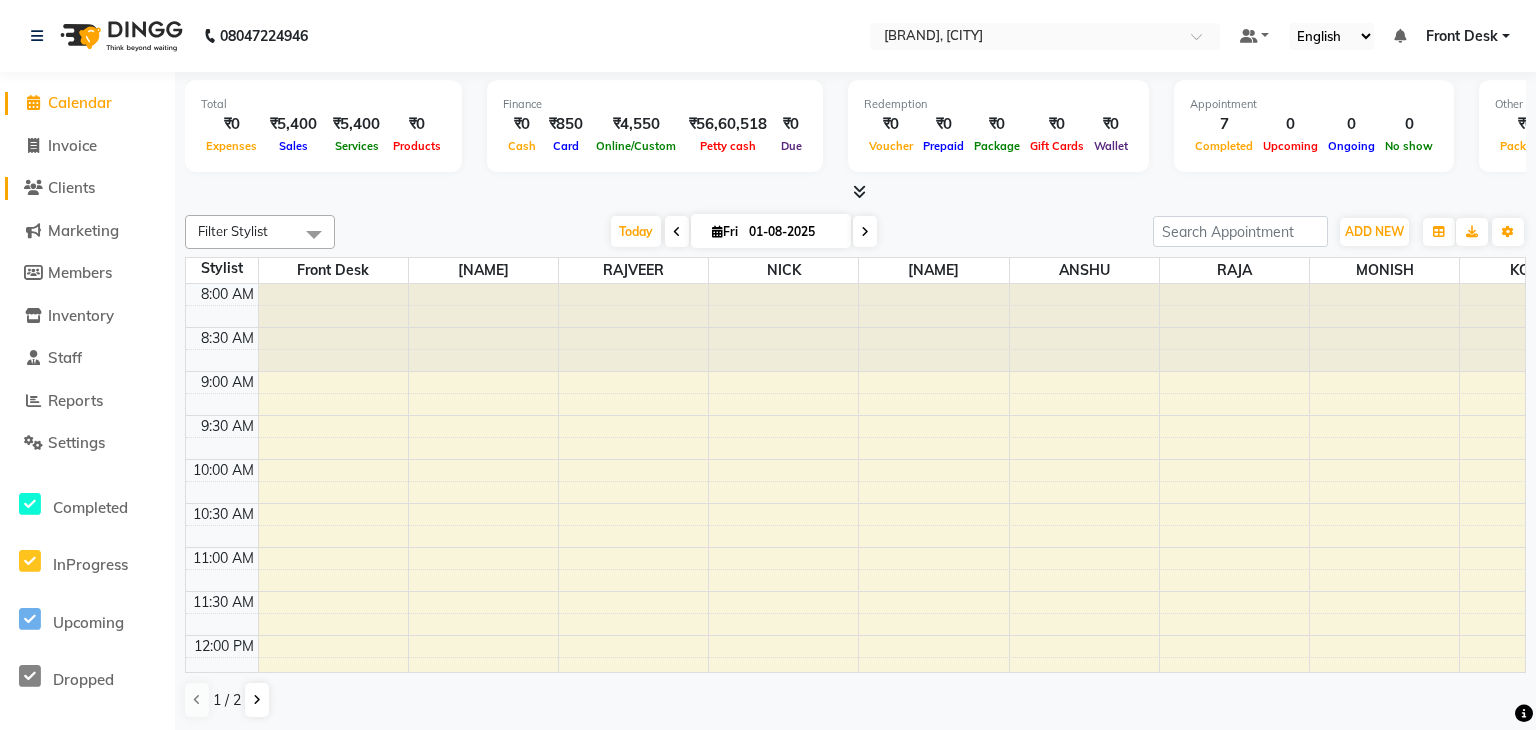 select on "service" 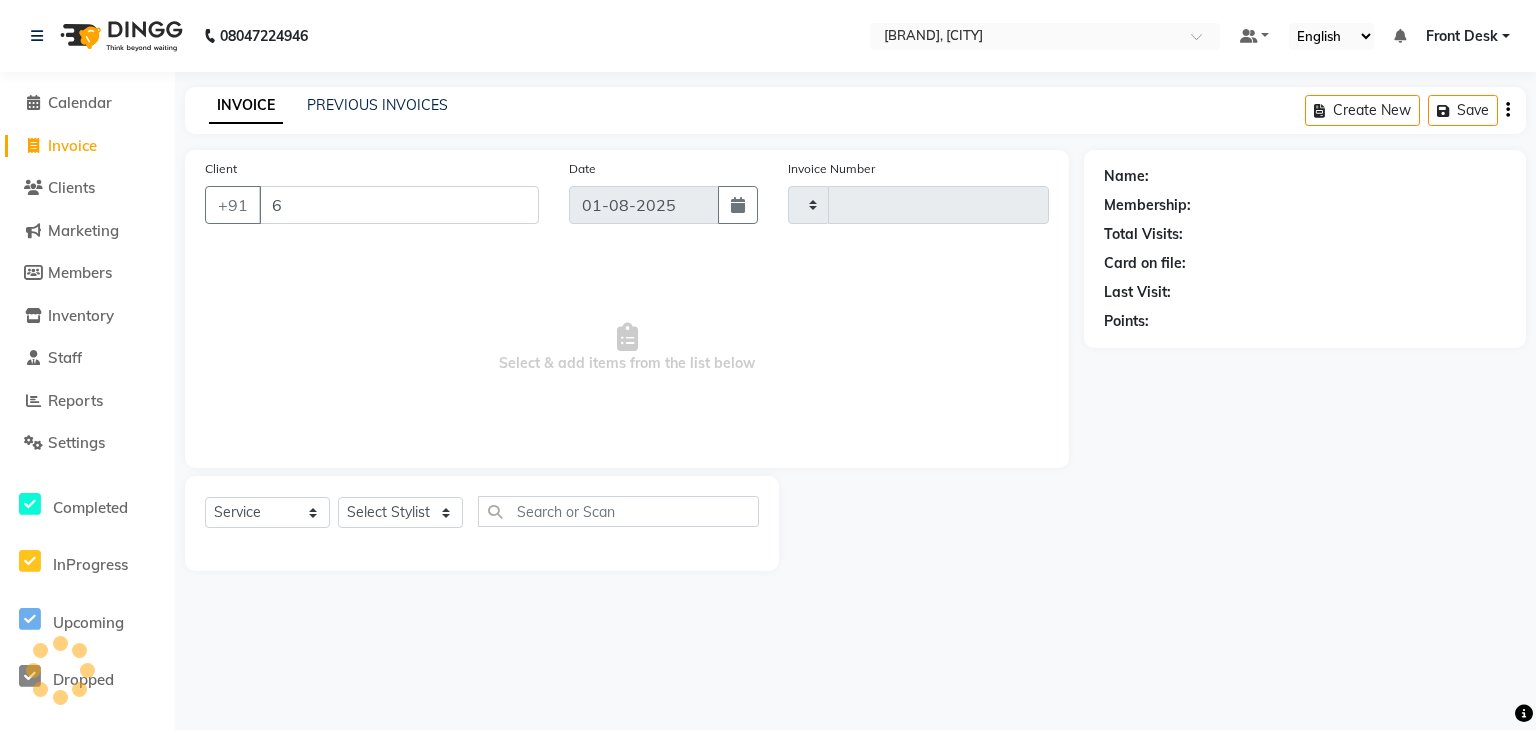 type on "62" 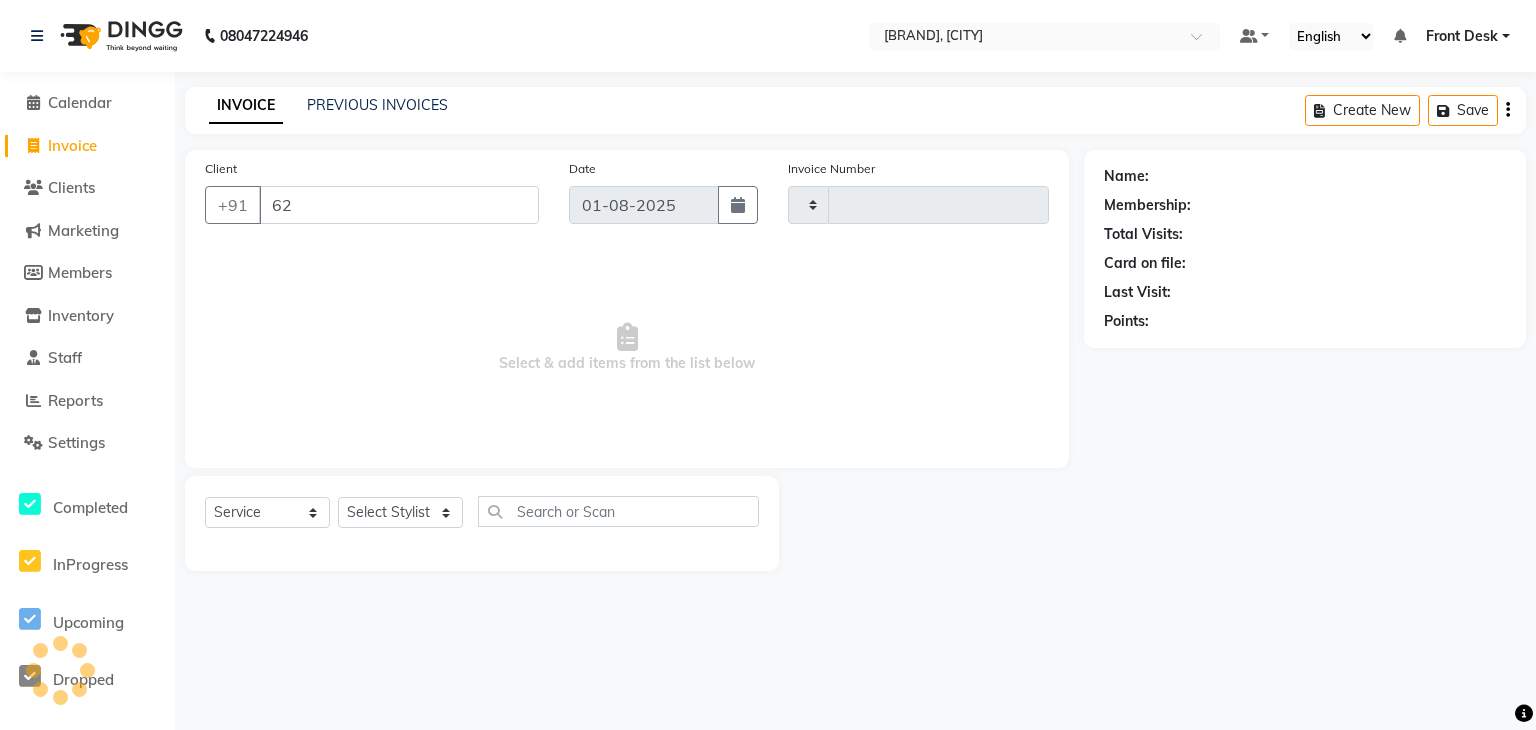 type on "0575" 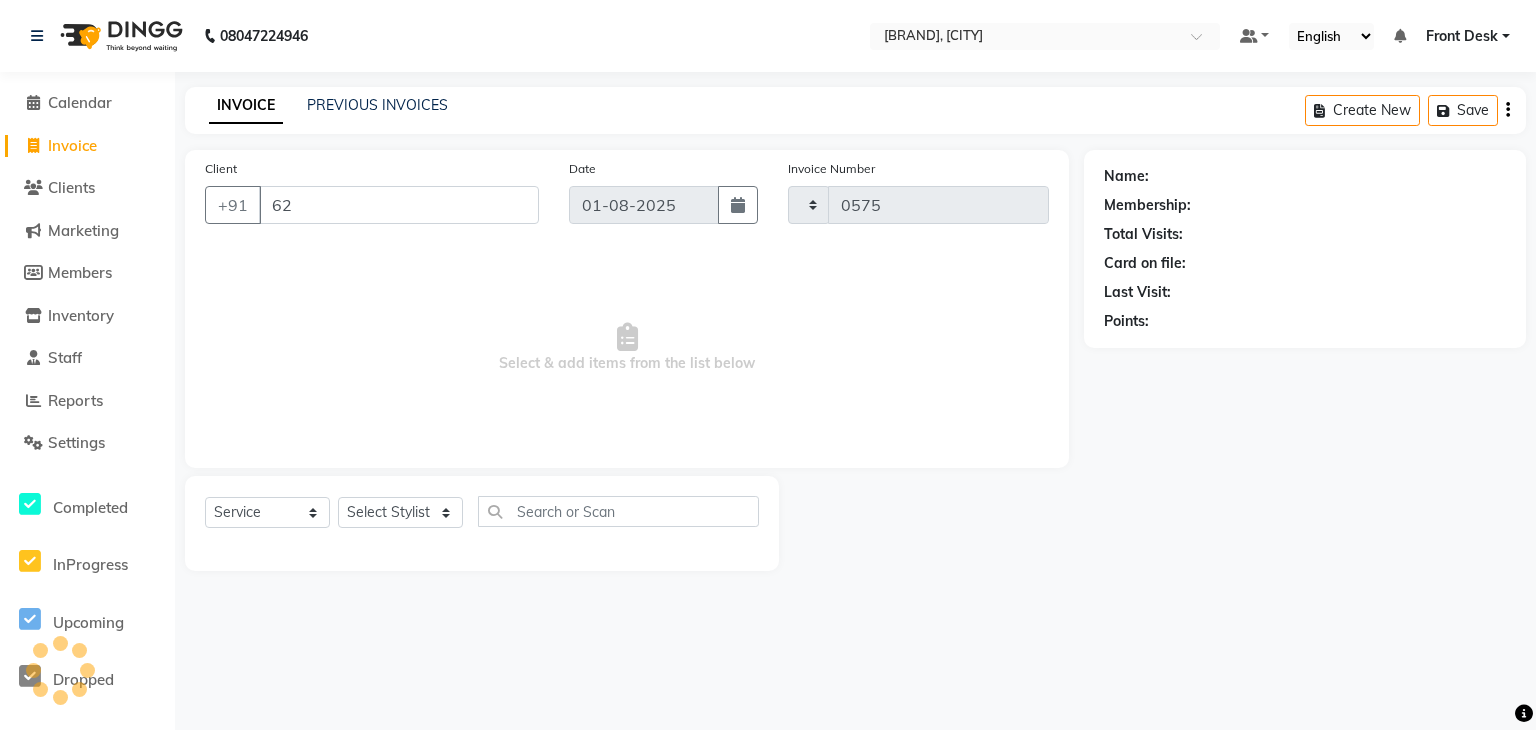 type on "628" 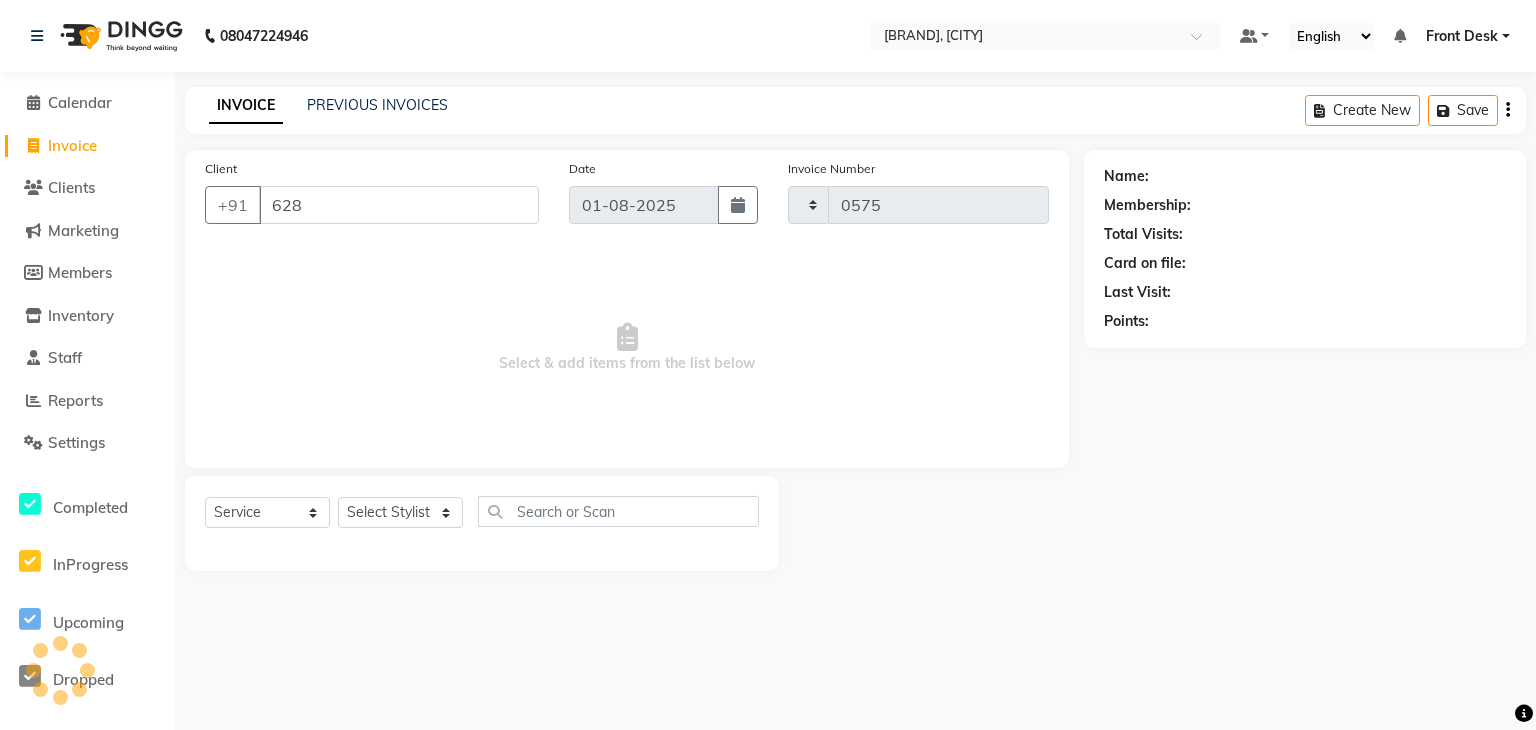 select on "5835" 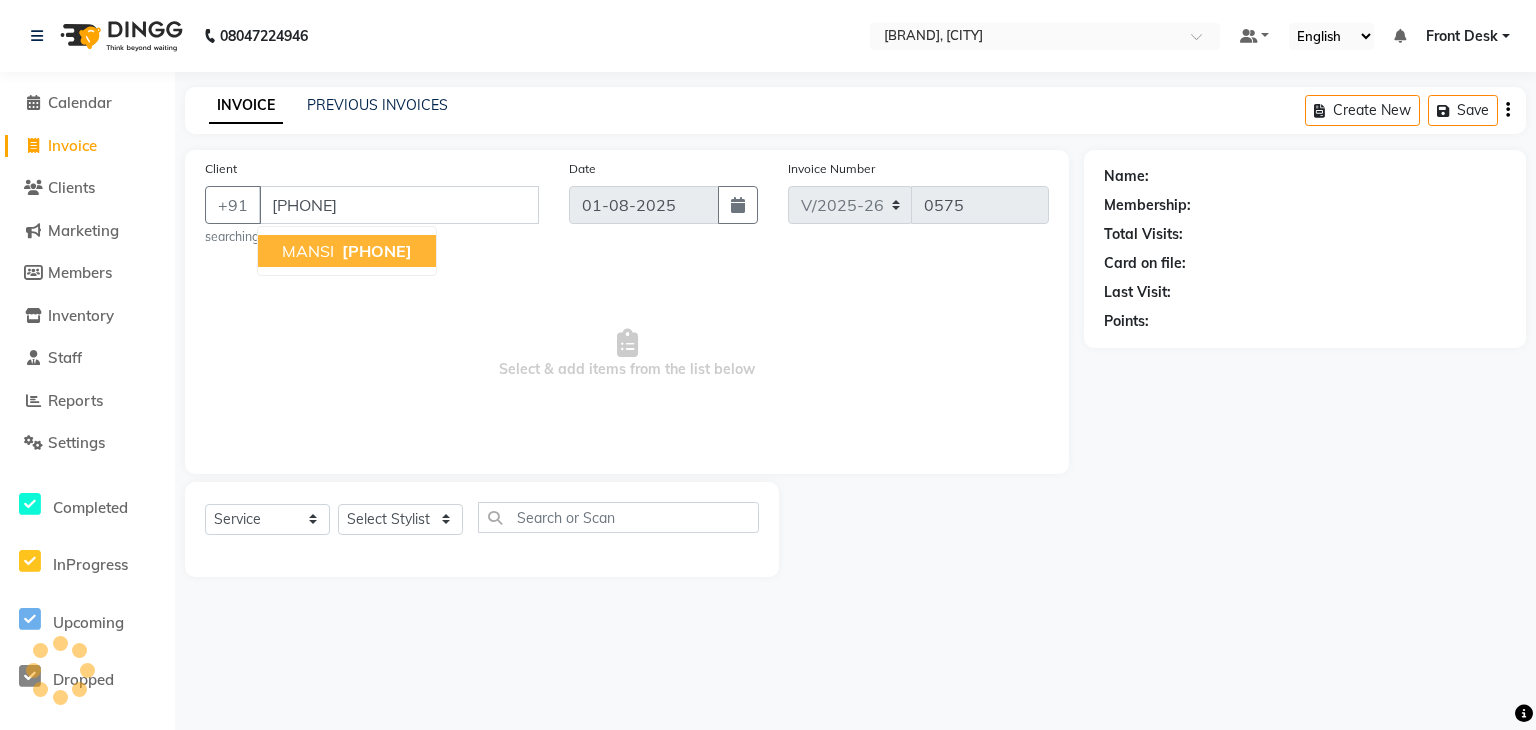 type on "[PHONE]" 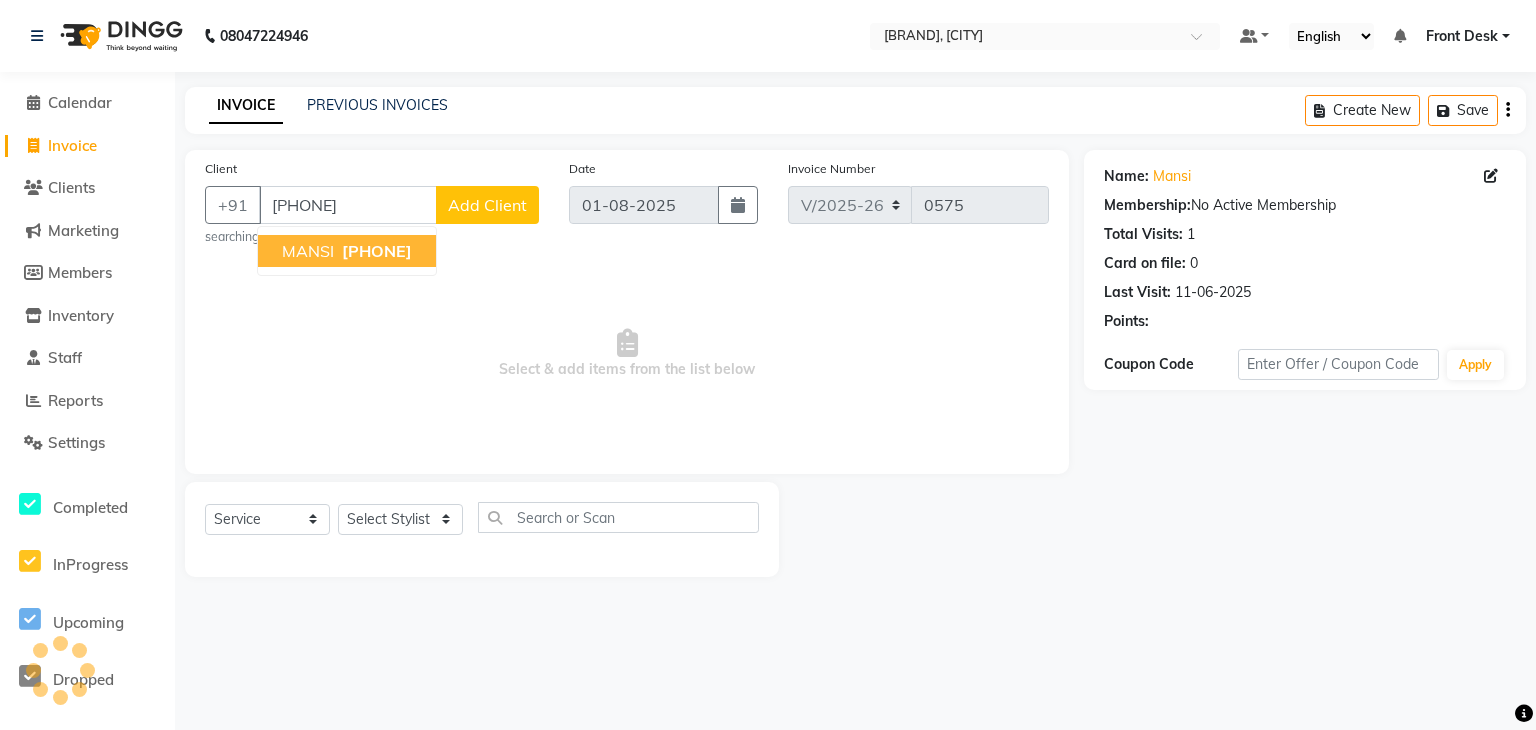 click on "MANSI" at bounding box center (308, 251) 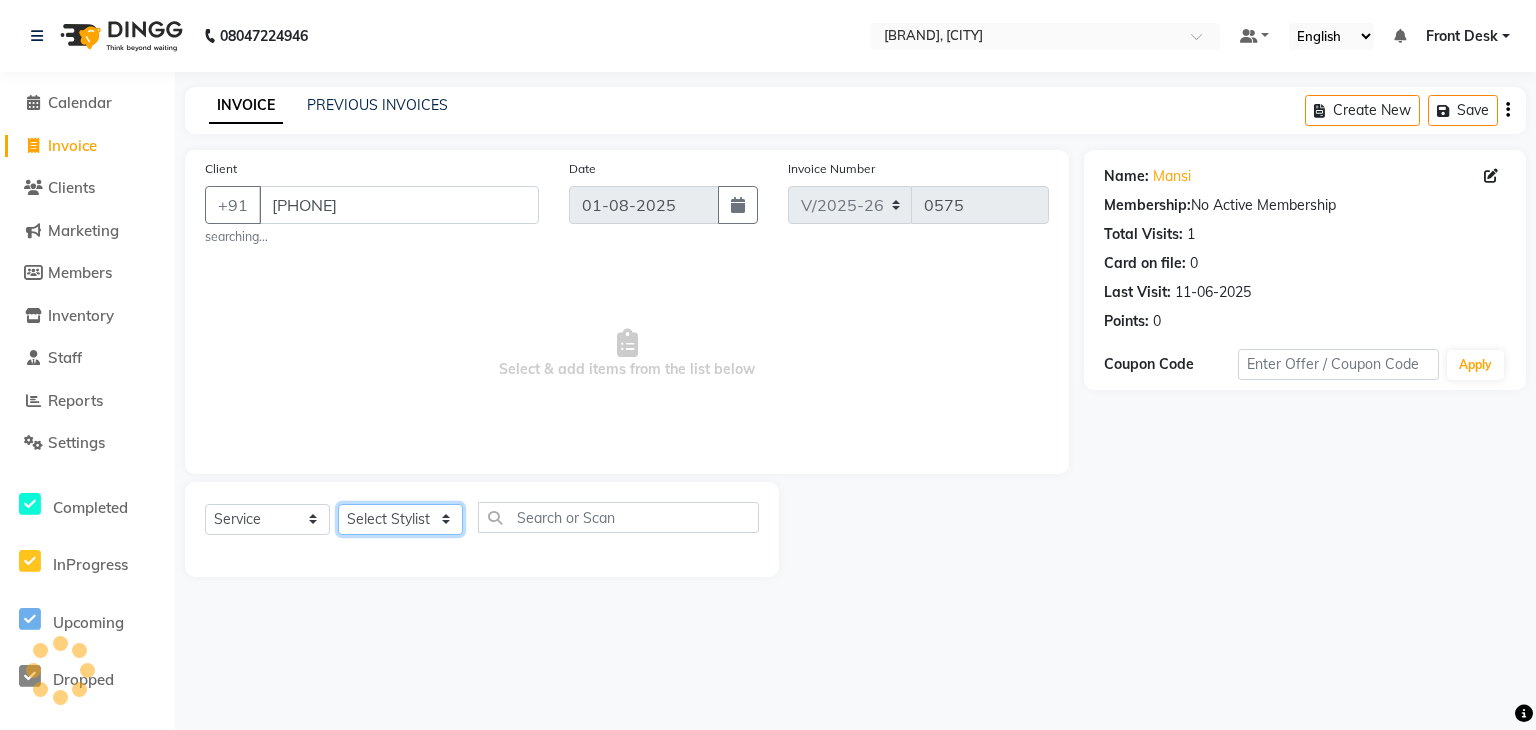 click on "Select Stylist [NAME] Front Desk [NAME] [NAME] [NAME] [NAME] [NAME] [NAME] [NAME] [NAME]" 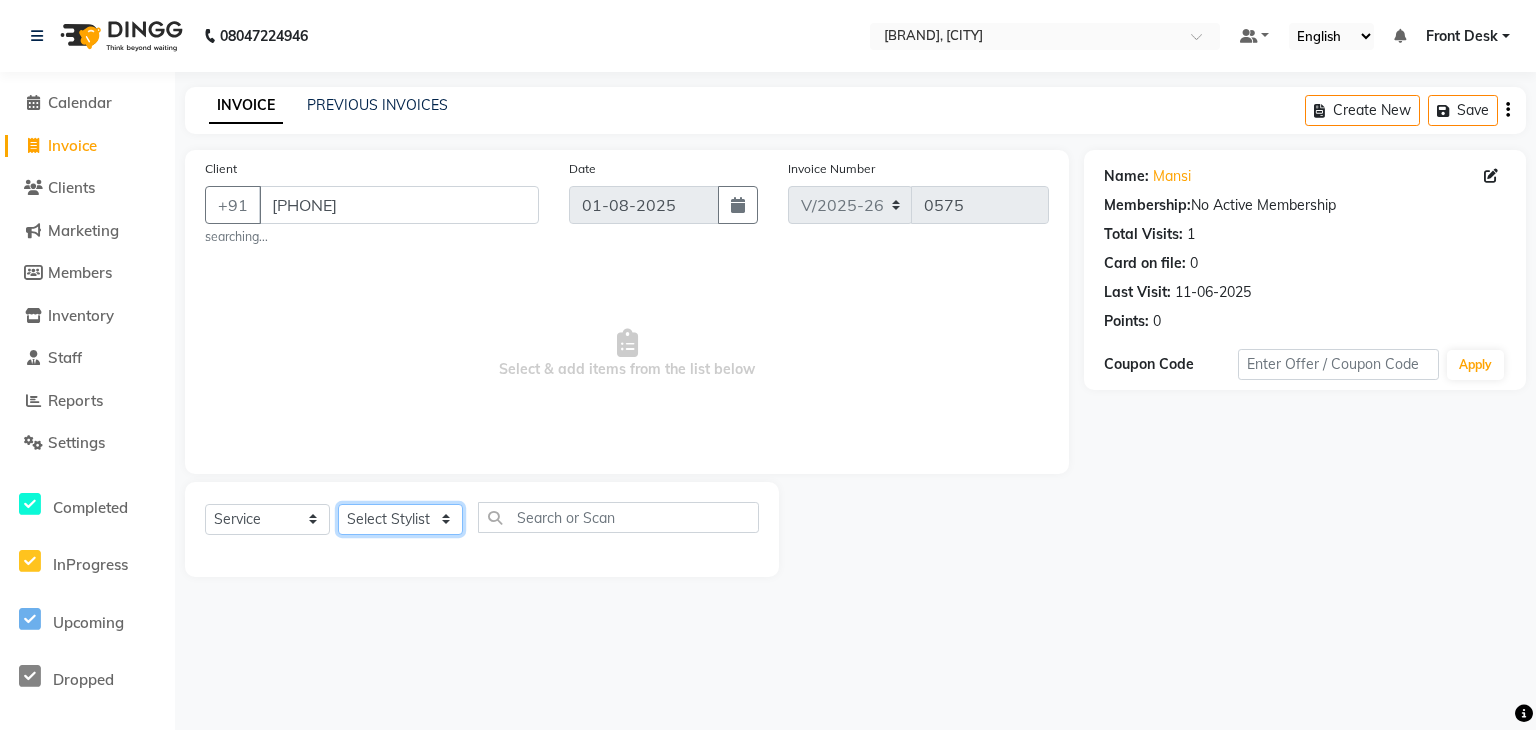 select on "[NUMBER]" 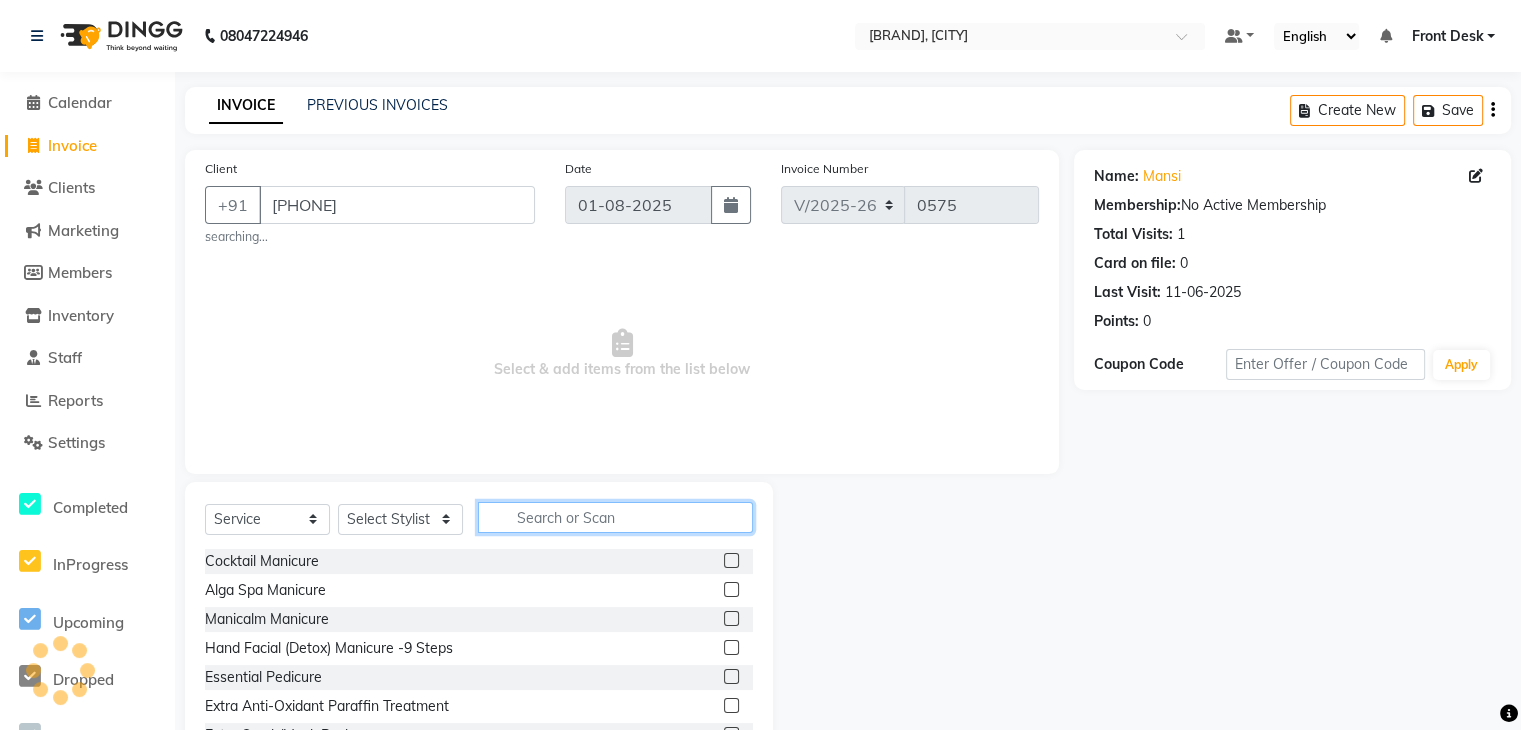 click 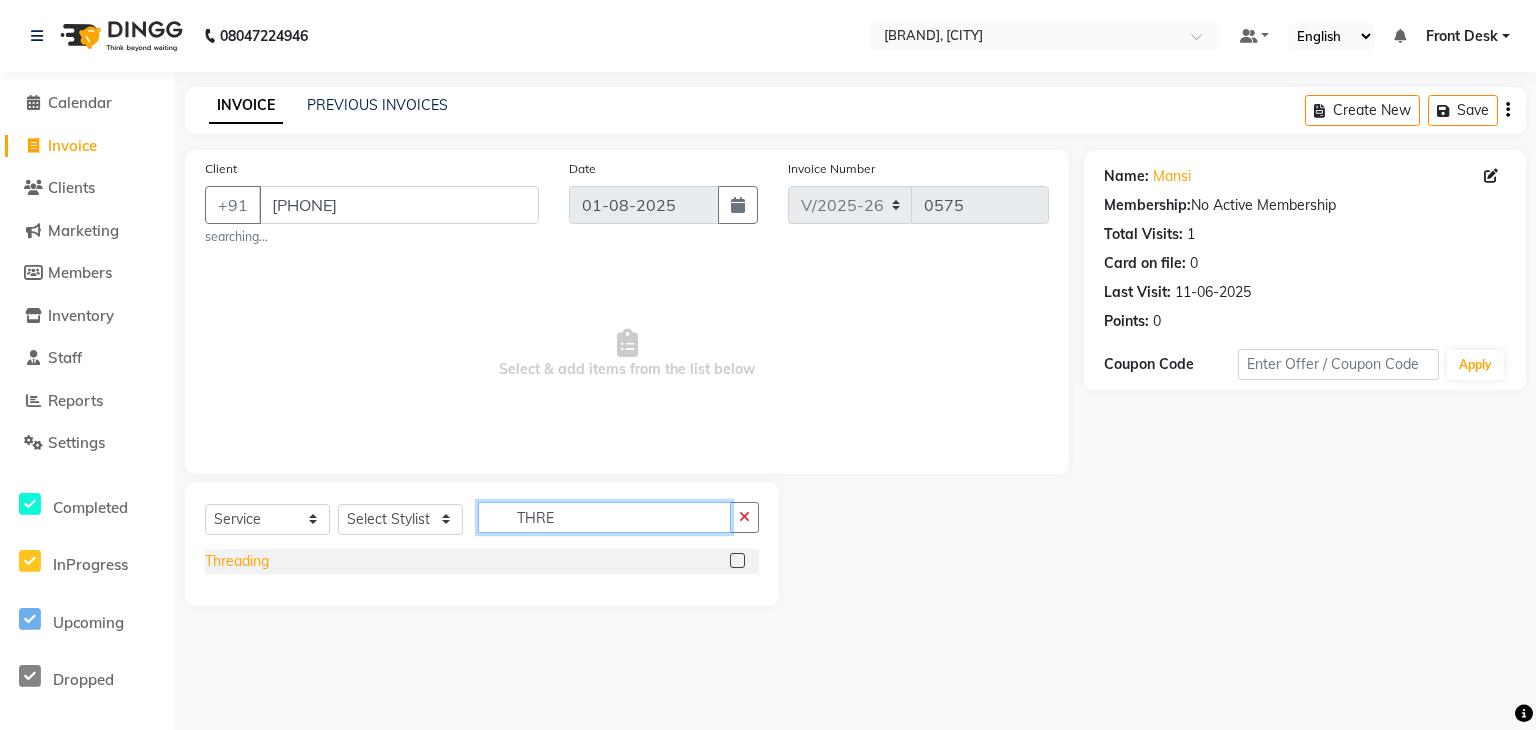 type on "THRE" 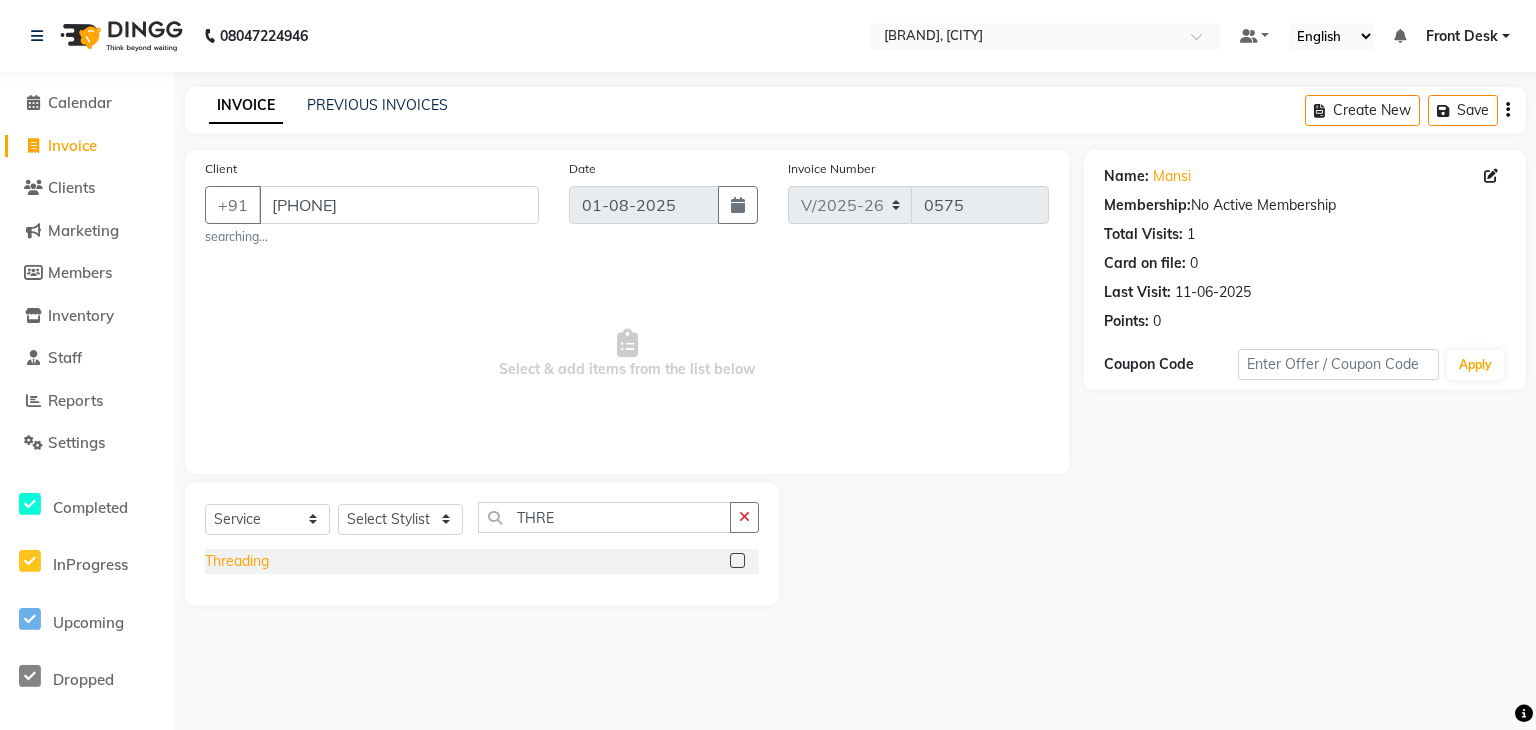 click on "Threading" 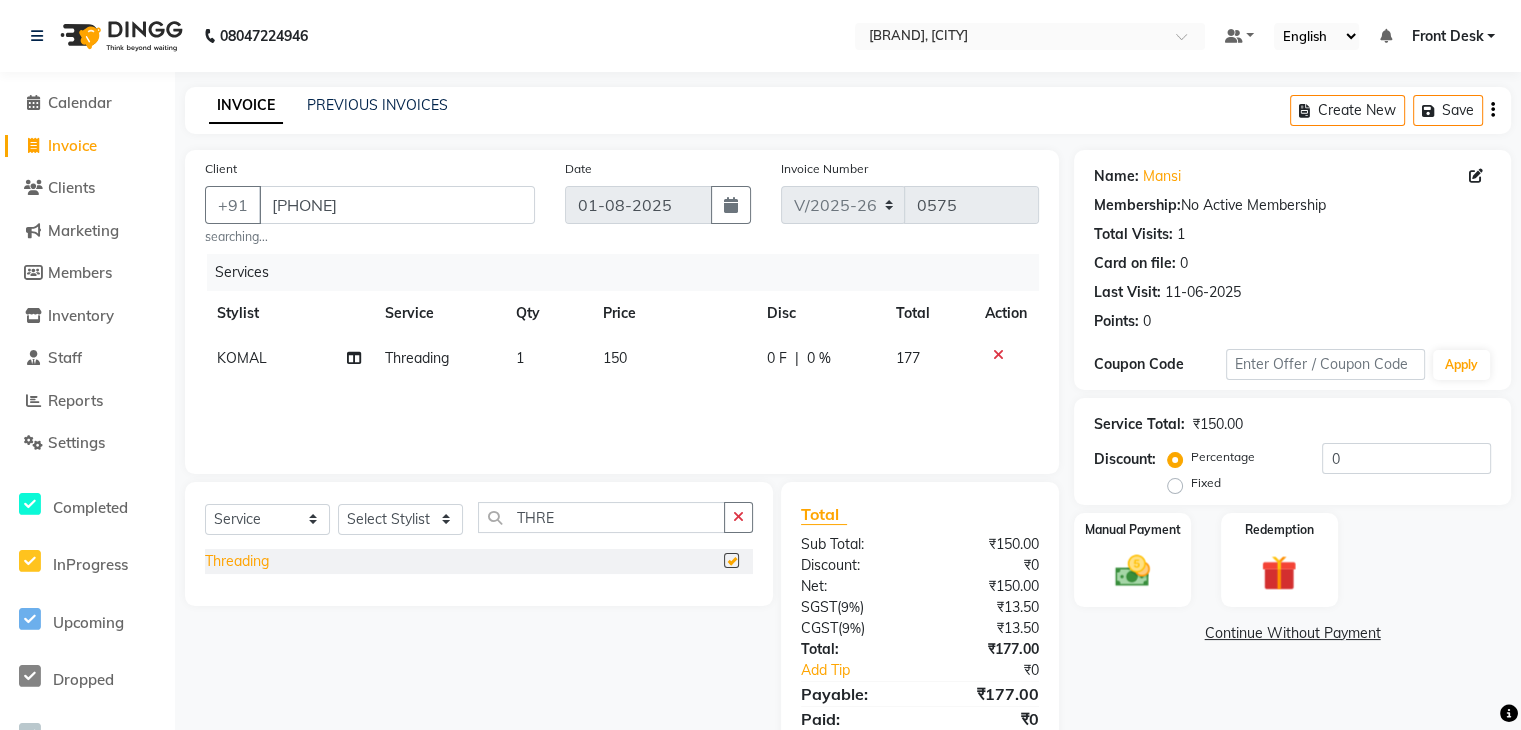 checkbox on "false" 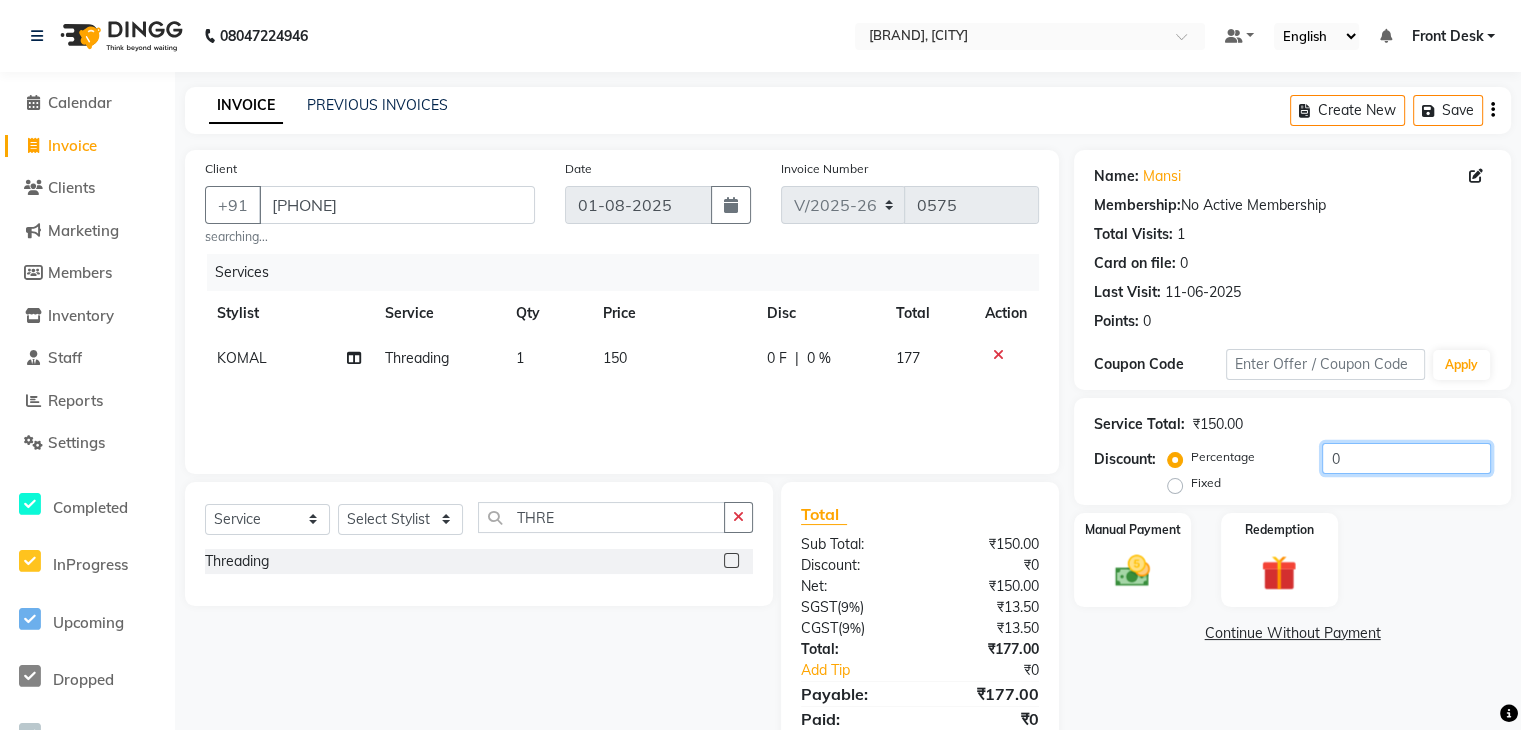 click on "0" 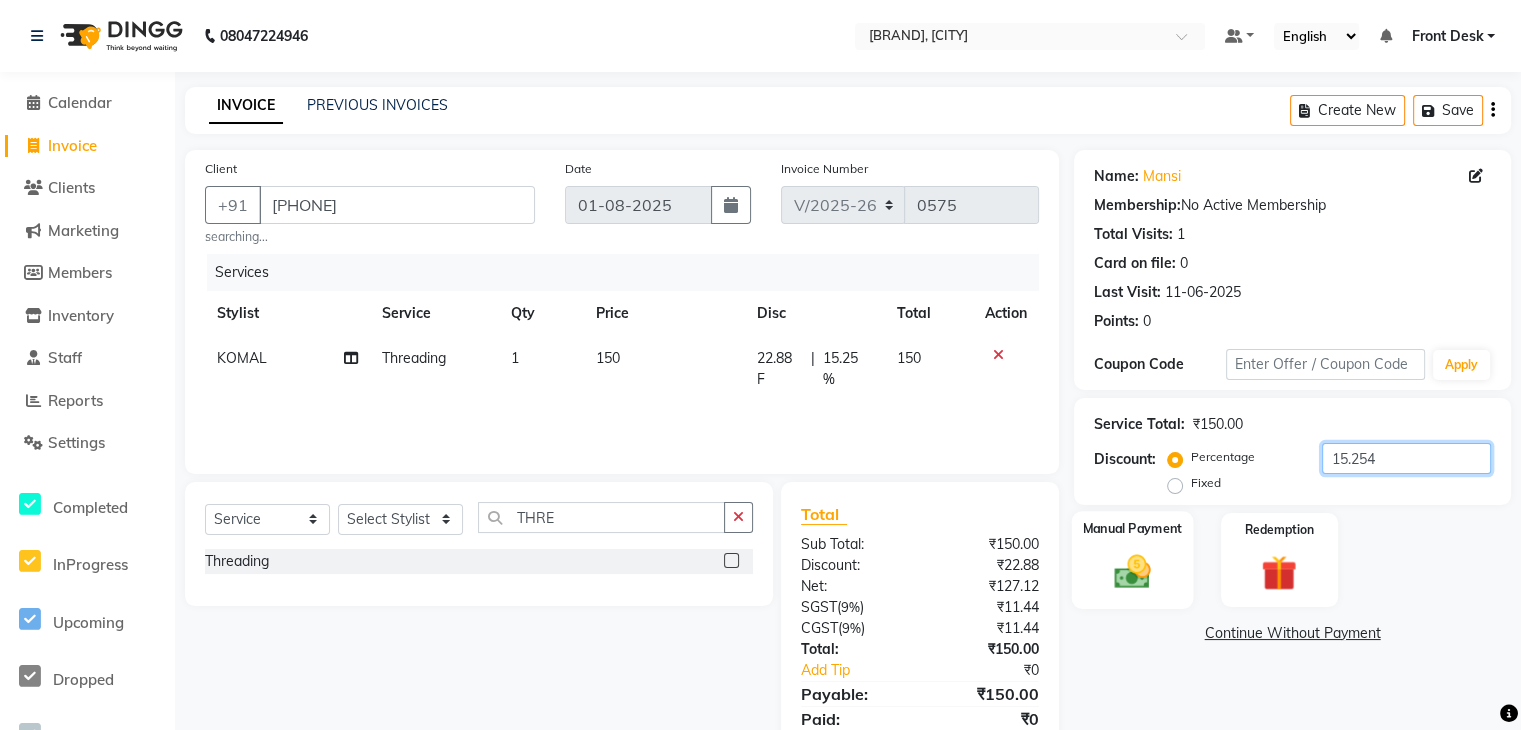 type on "15.254" 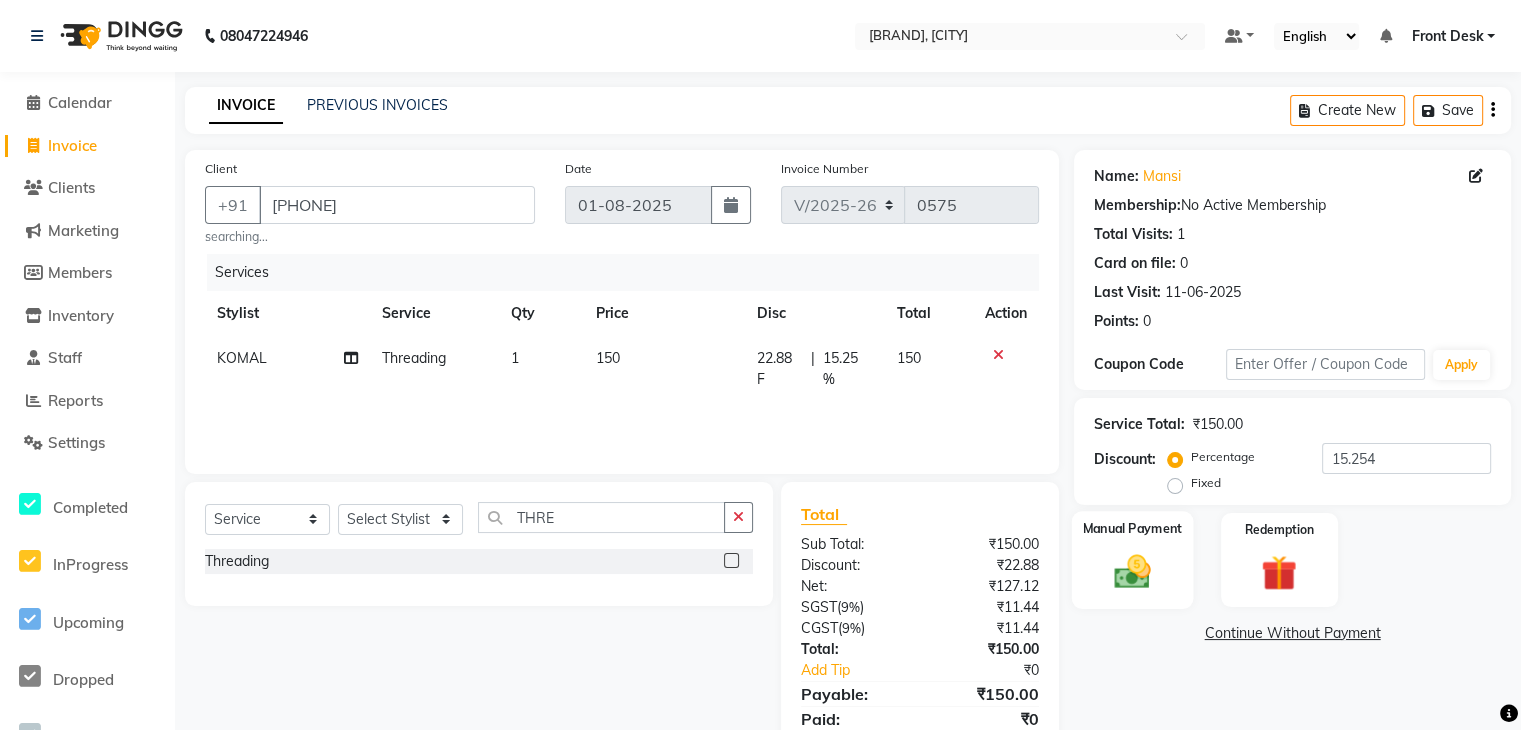 click on "Manual Payment" 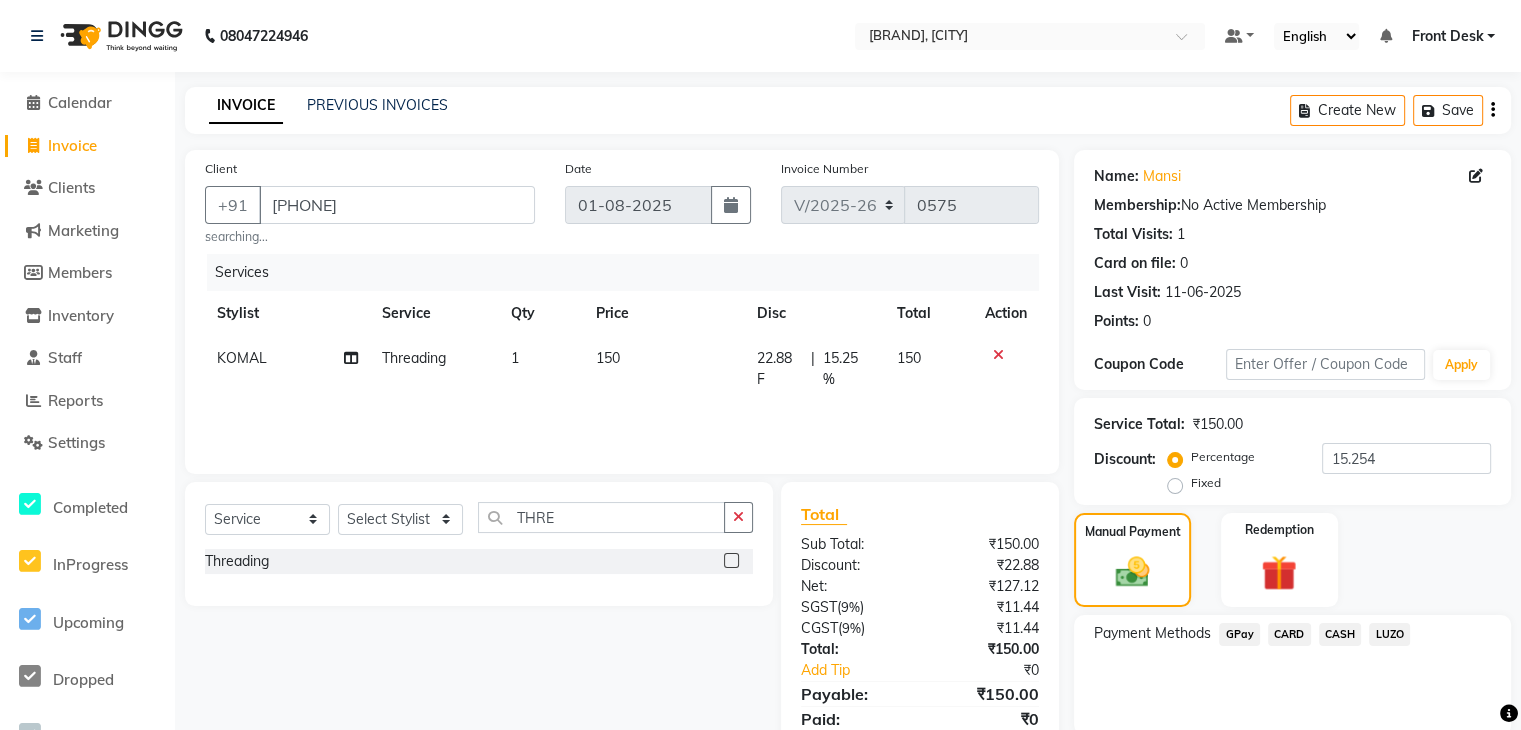 click on "GPay" 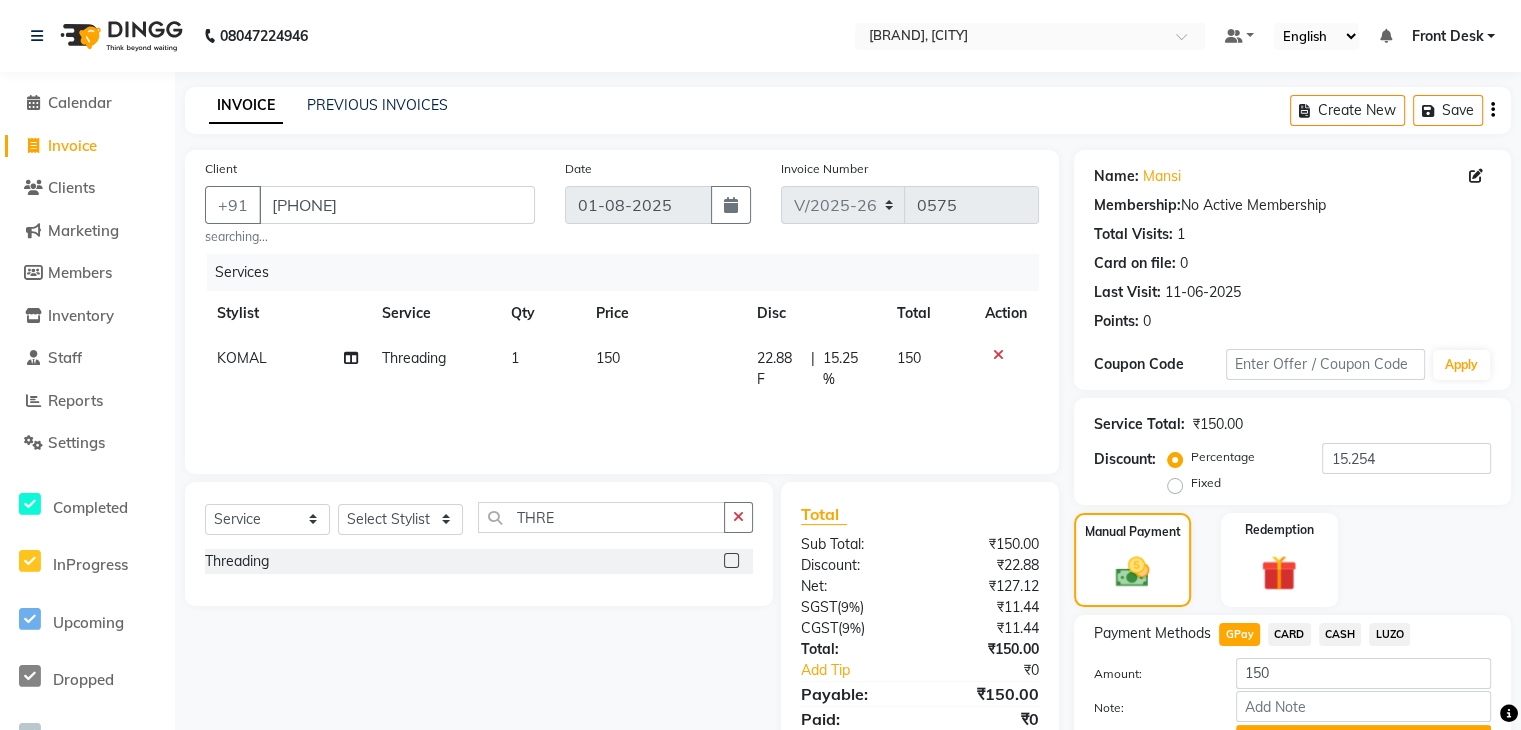 scroll, scrollTop: 107, scrollLeft: 0, axis: vertical 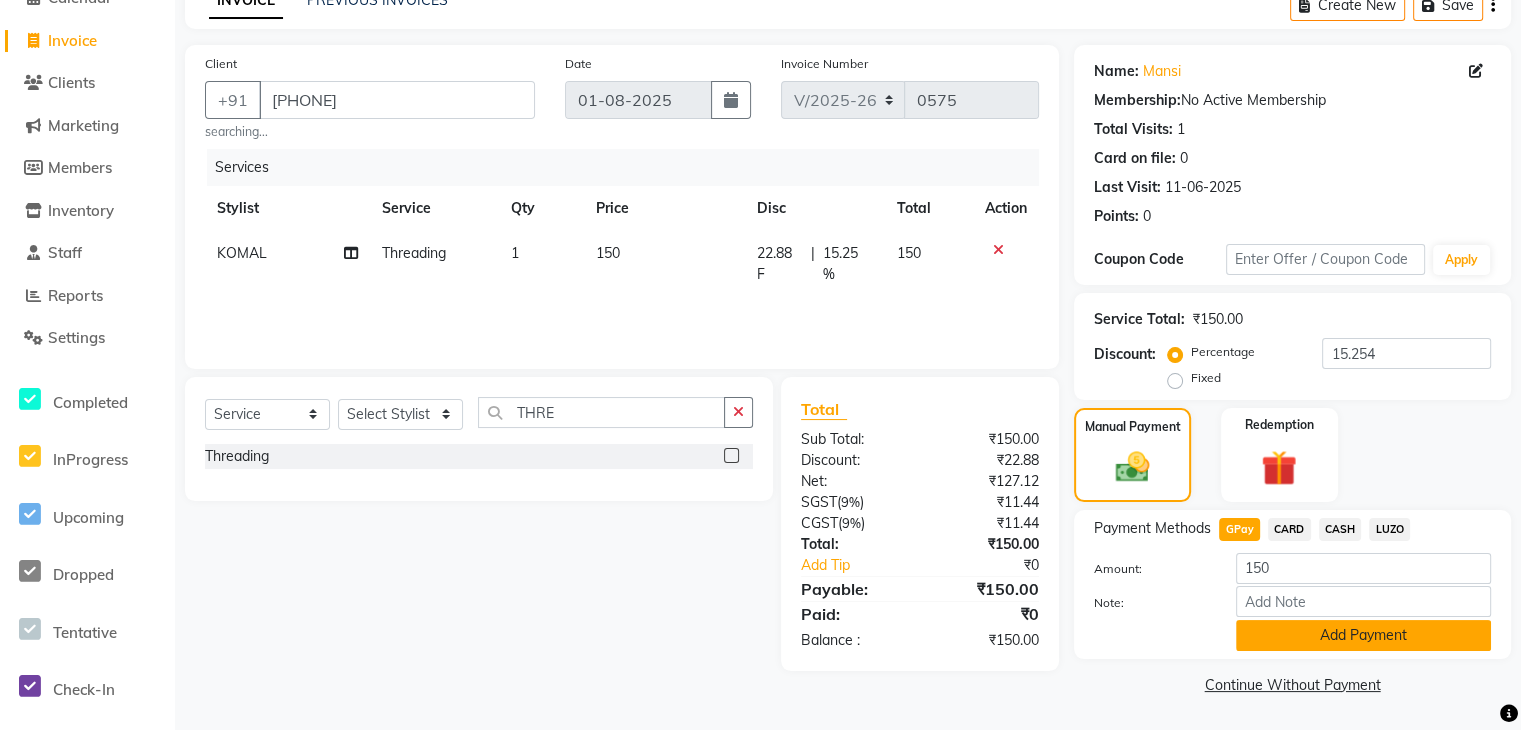 click on "Add Payment" 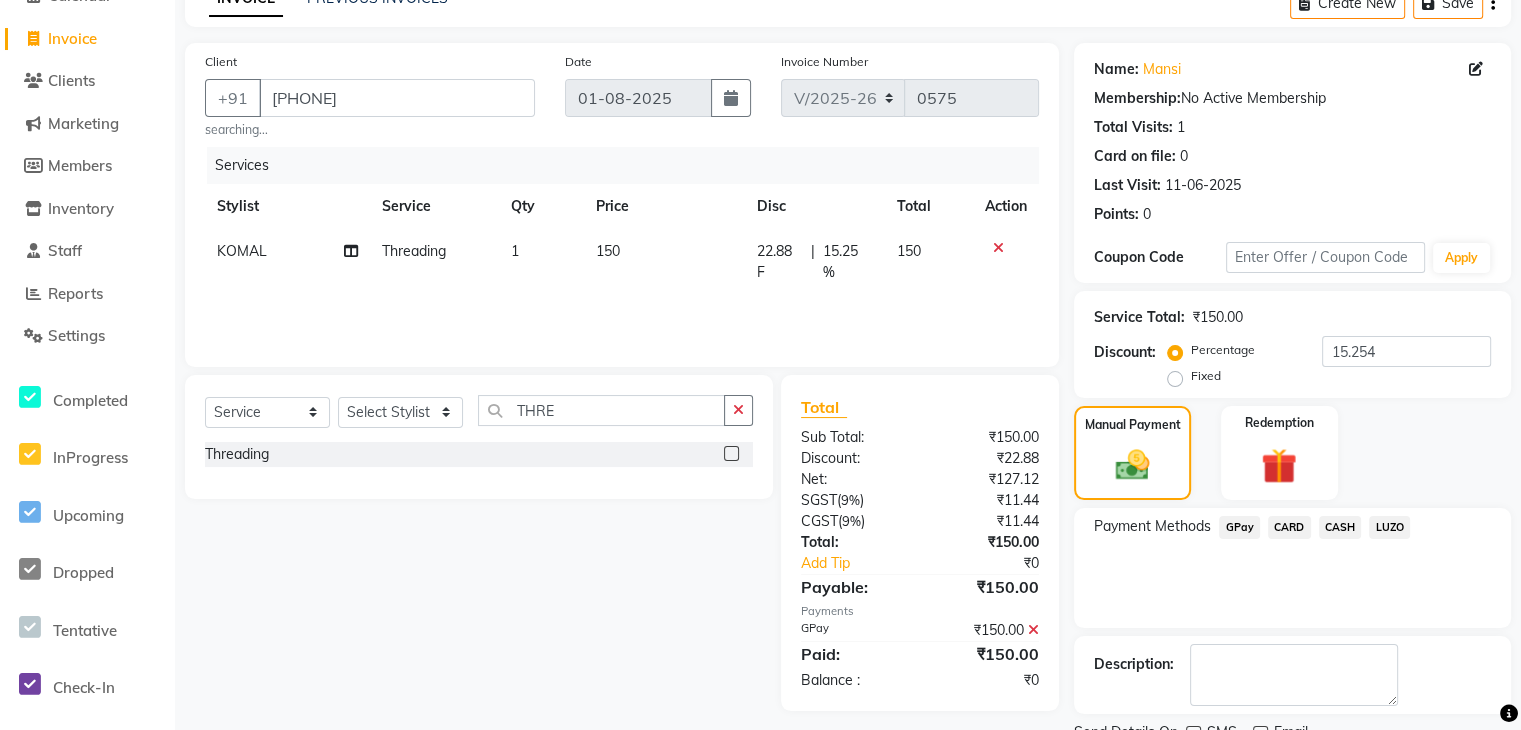click on "GPay" 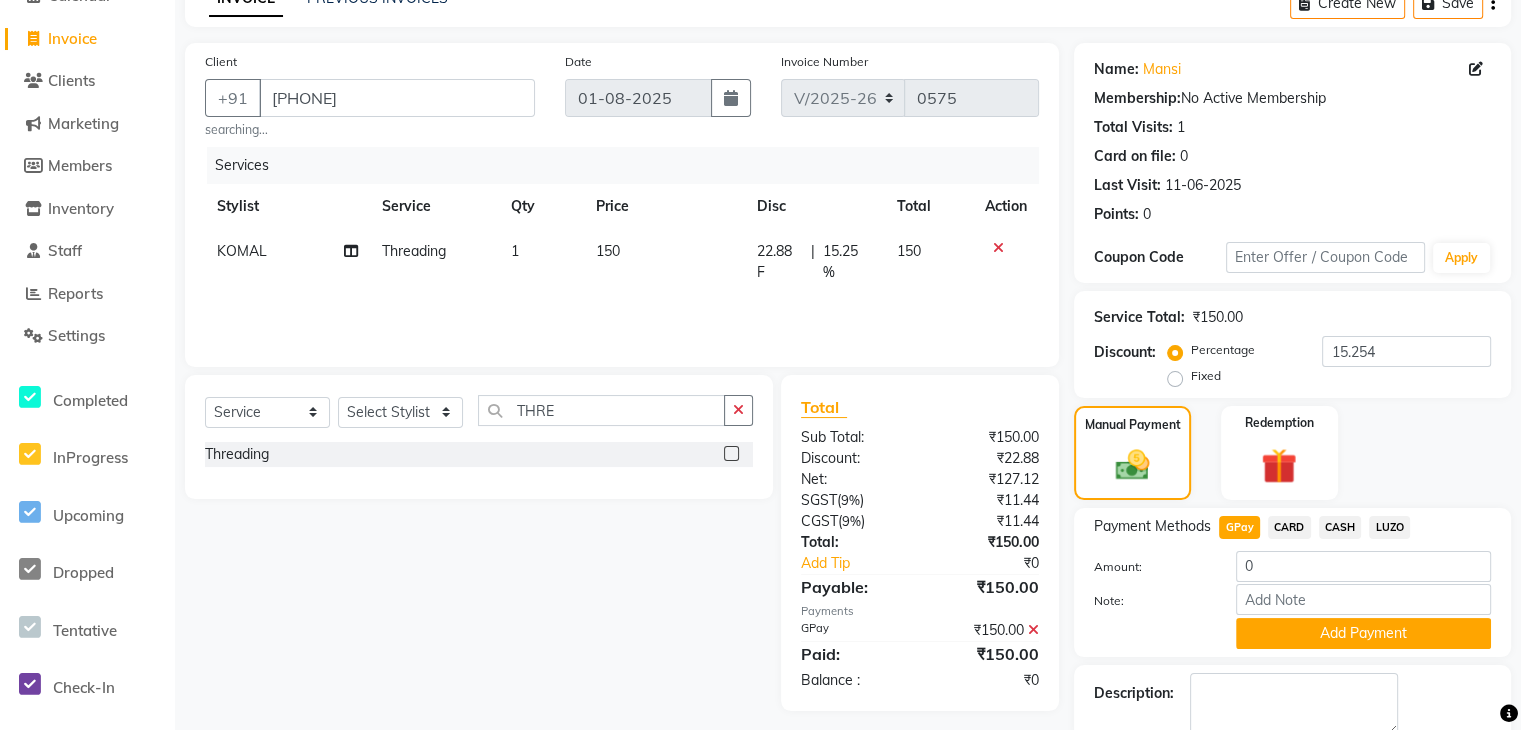 scroll, scrollTop: 219, scrollLeft: 0, axis: vertical 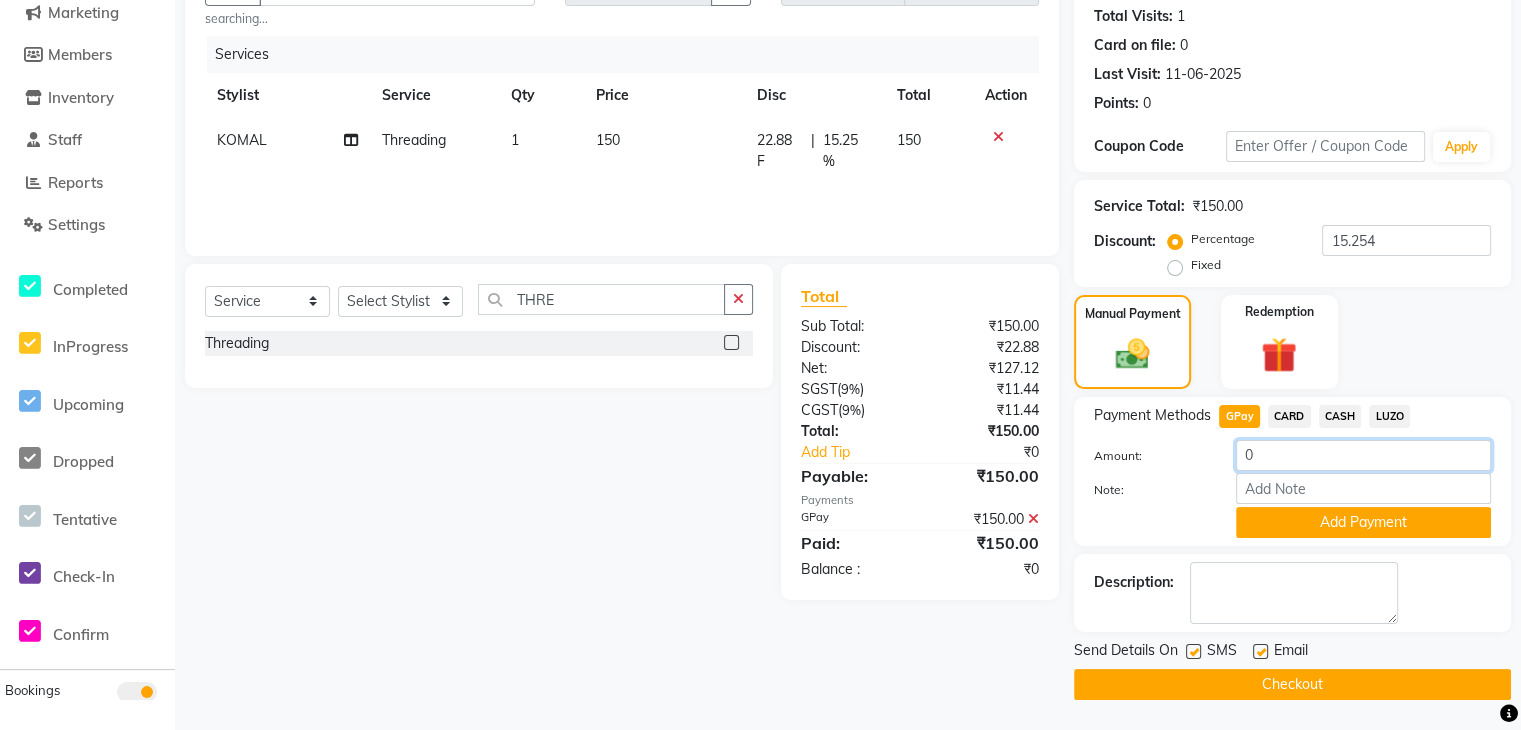 click on "0" 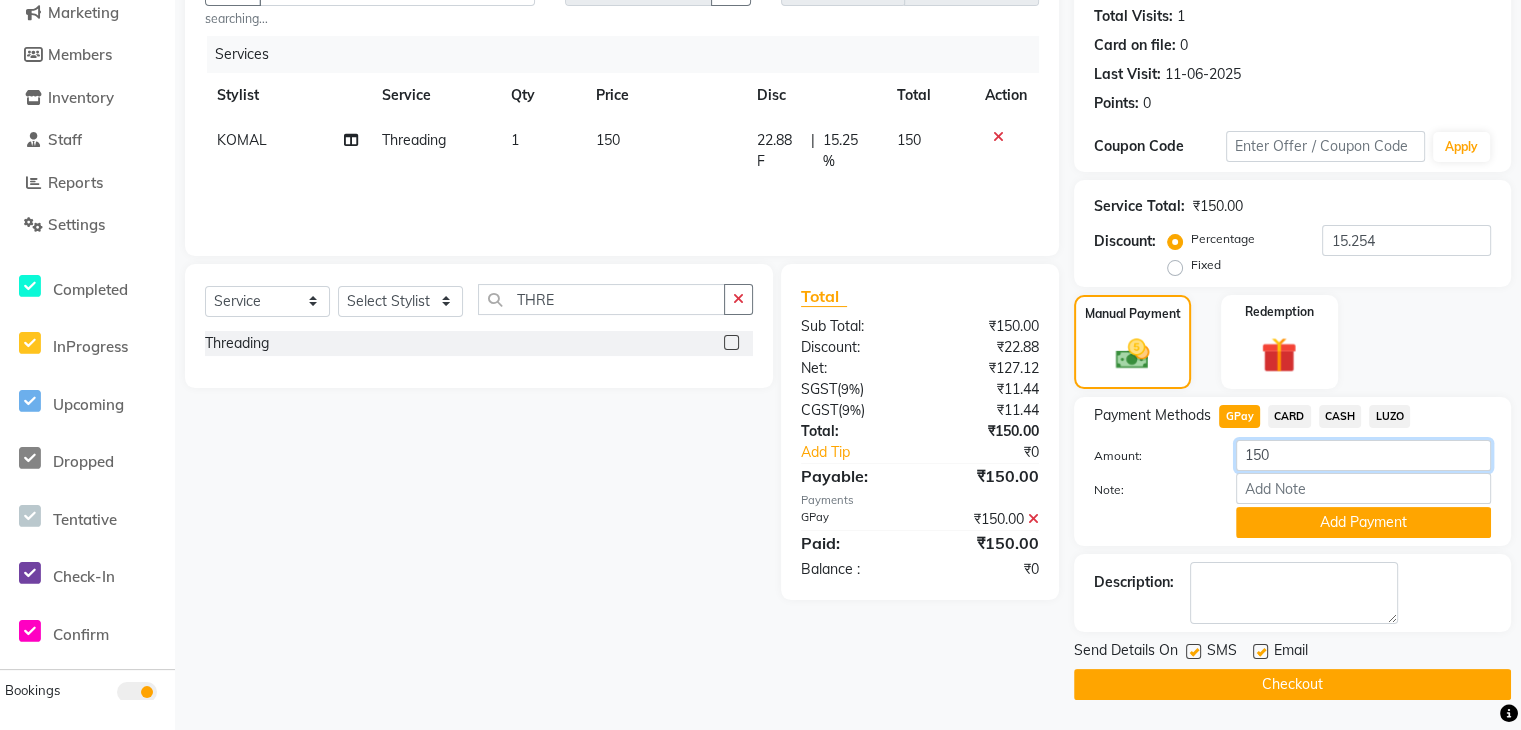 type on "150" 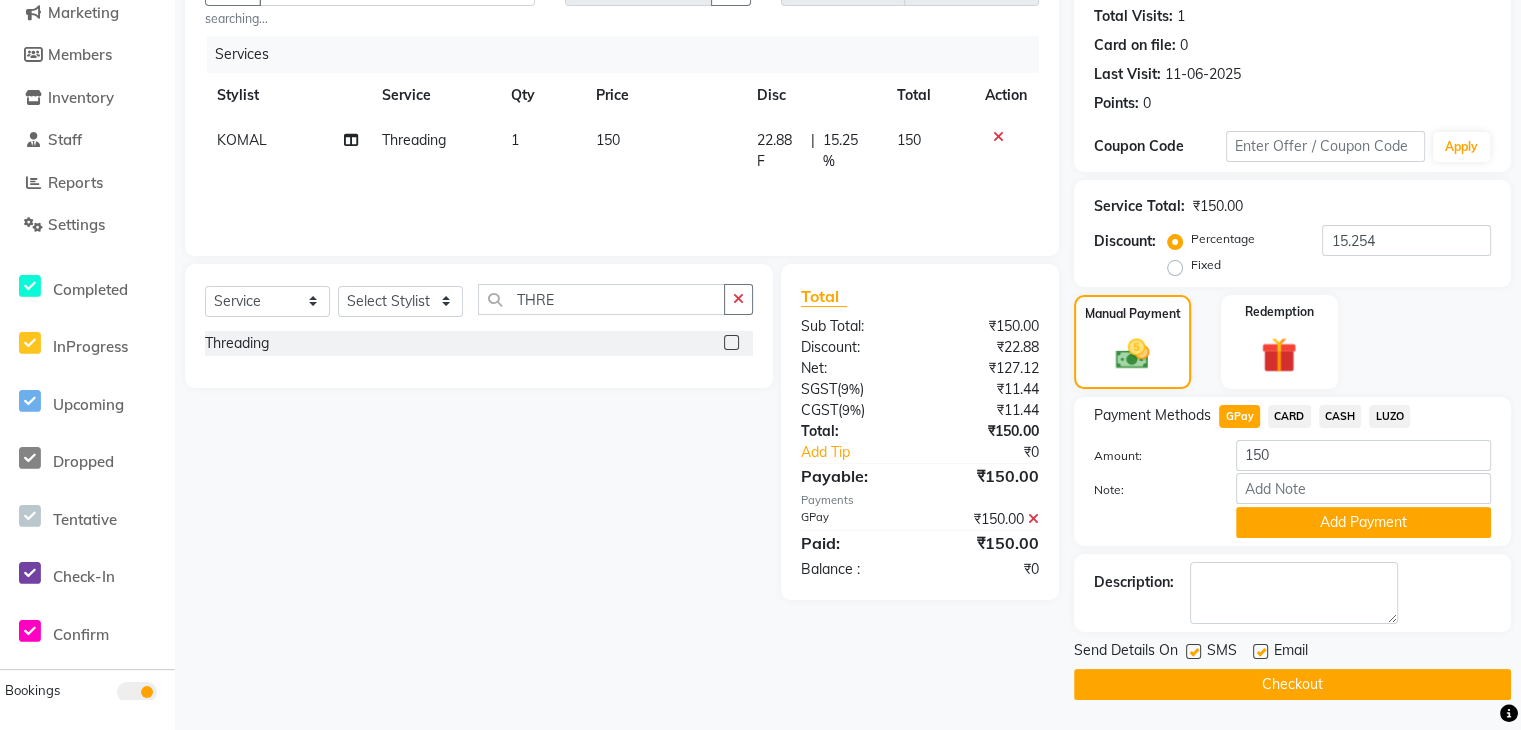 click 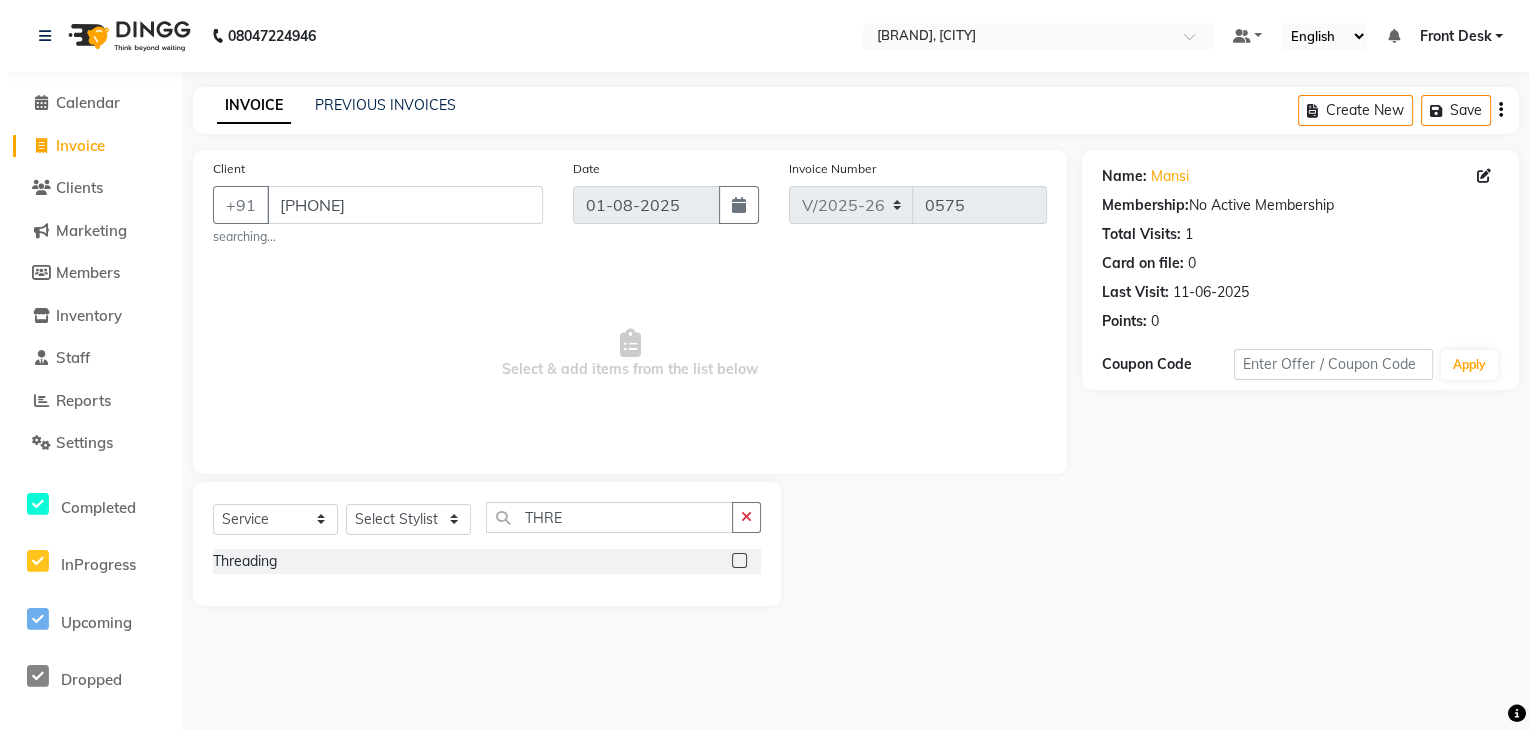 scroll, scrollTop: 0, scrollLeft: 0, axis: both 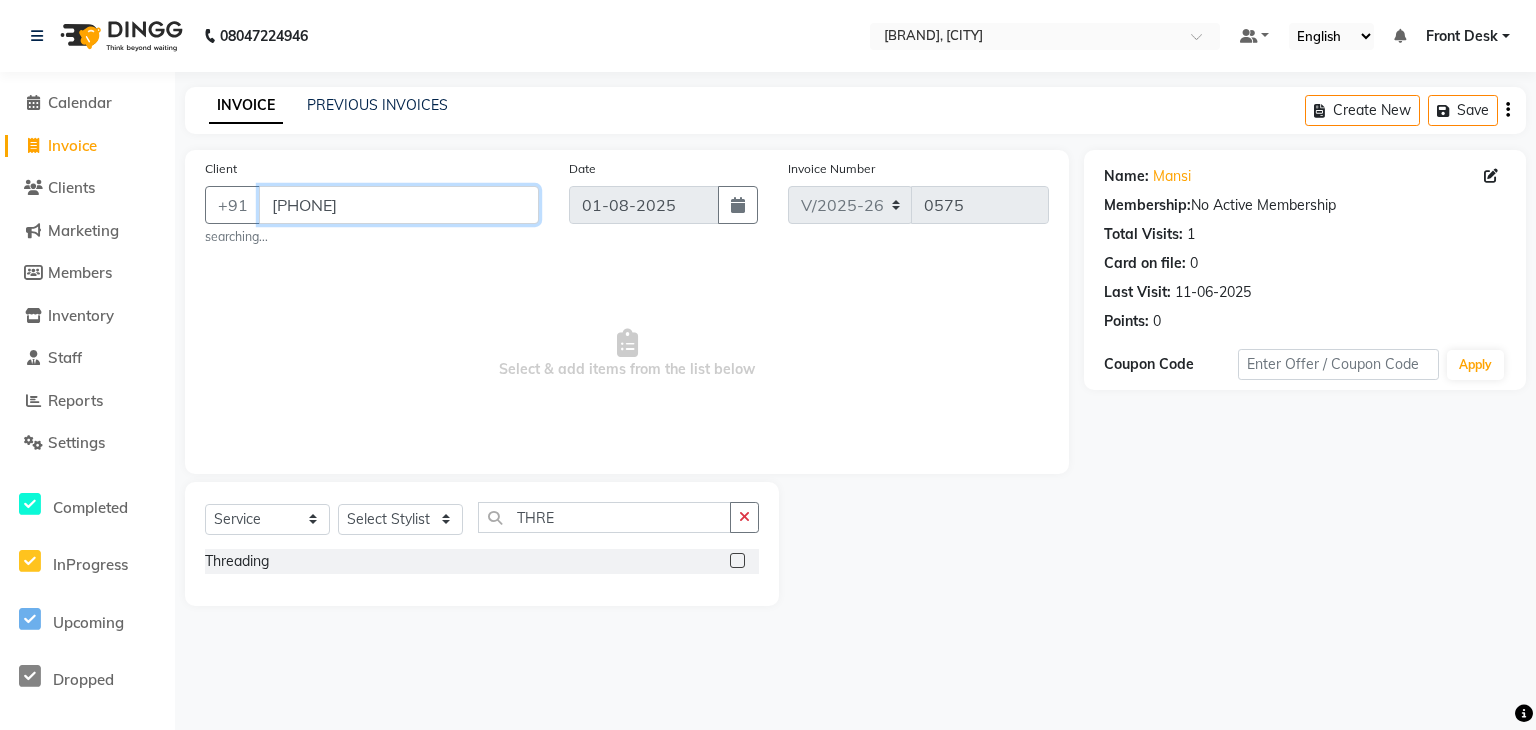 drag, startPoint x: 389, startPoint y: 209, endPoint x: 260, endPoint y: 200, distance: 129.31357 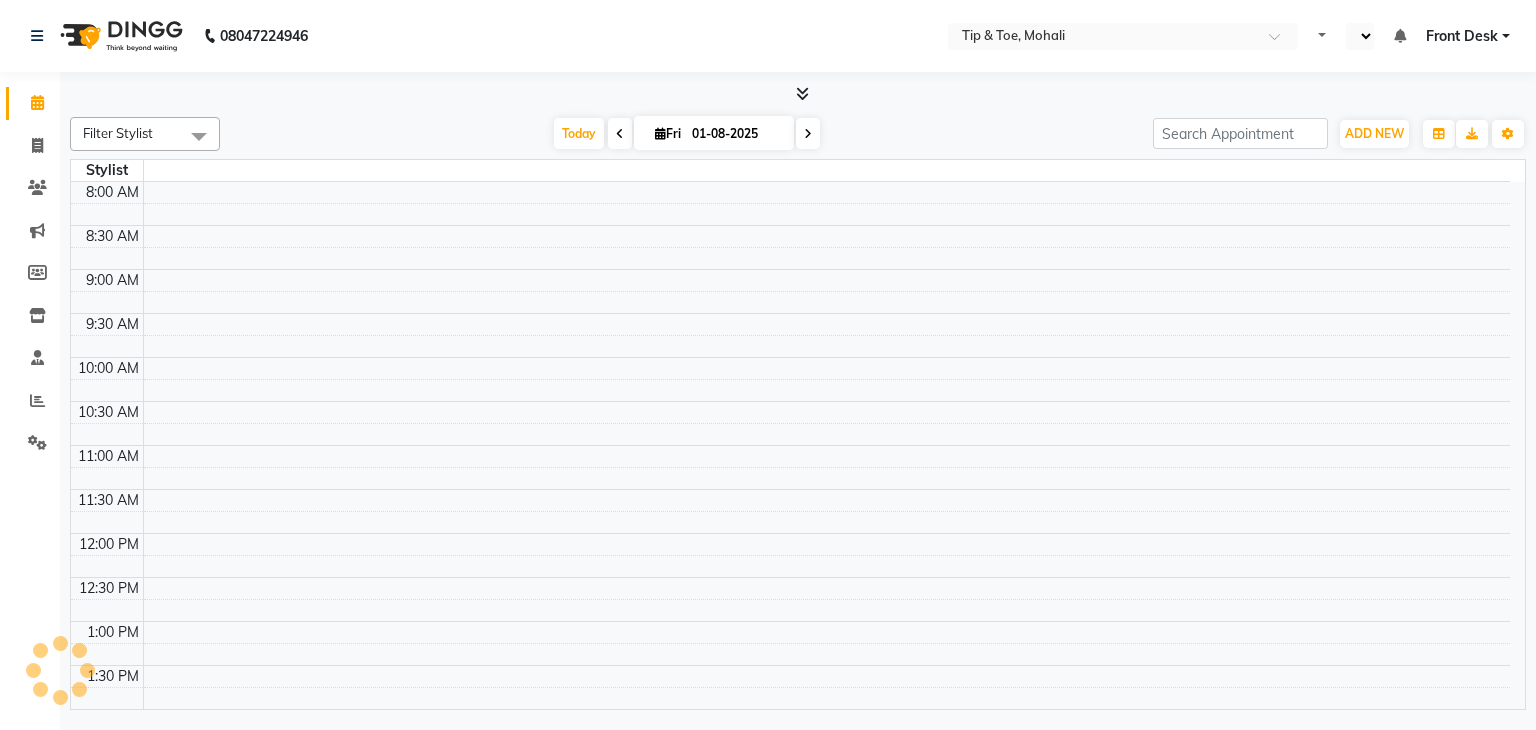 select on "en" 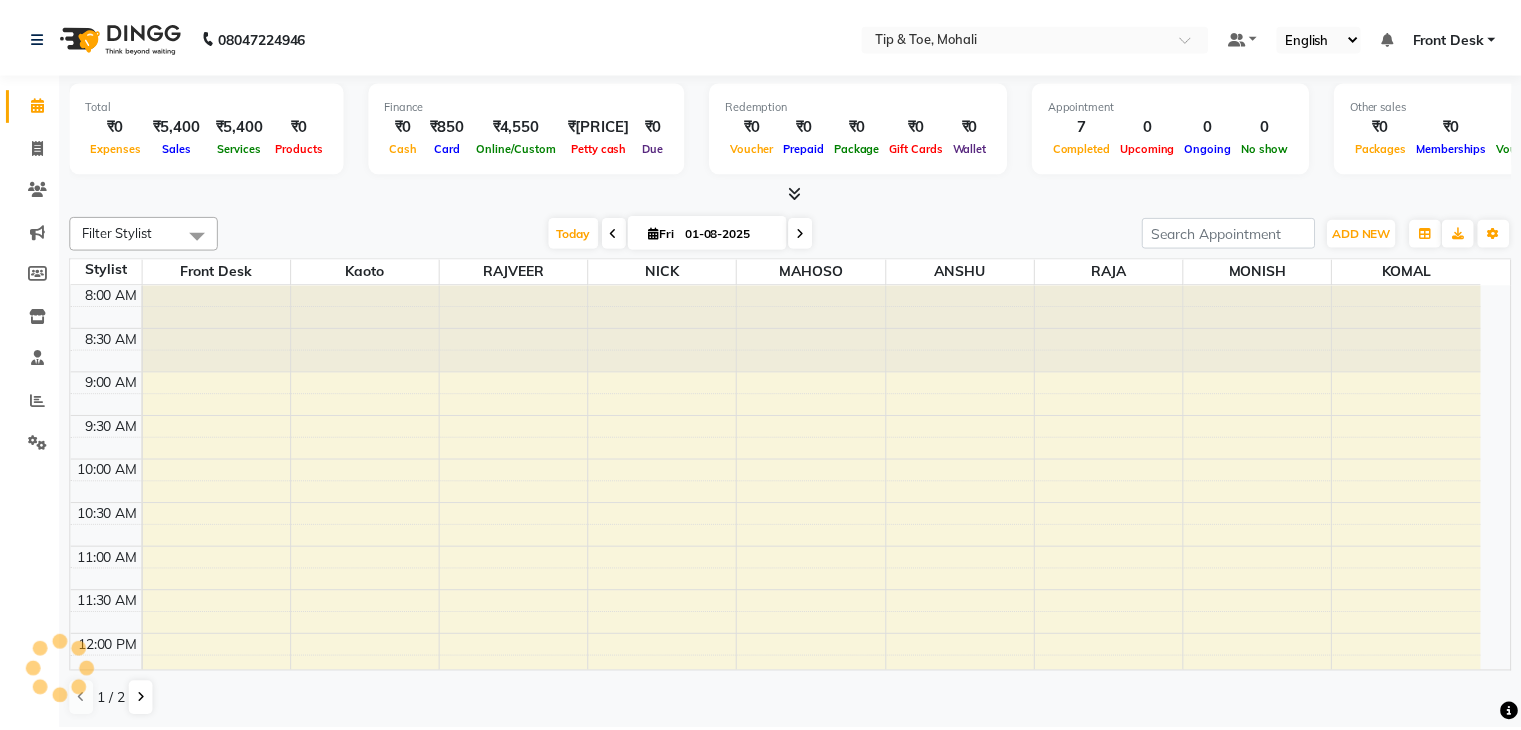 scroll, scrollTop: 0, scrollLeft: 0, axis: both 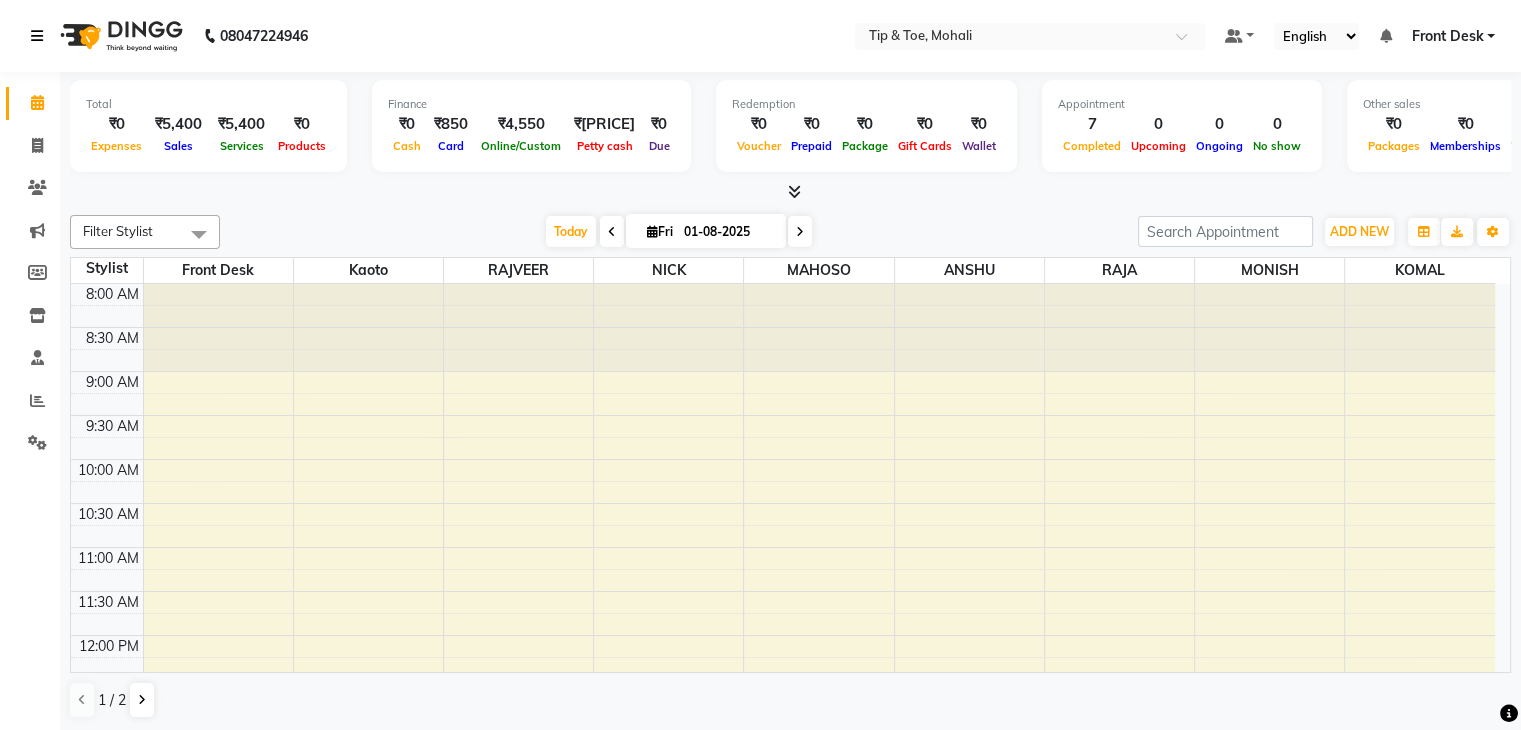 click at bounding box center (41, 36) 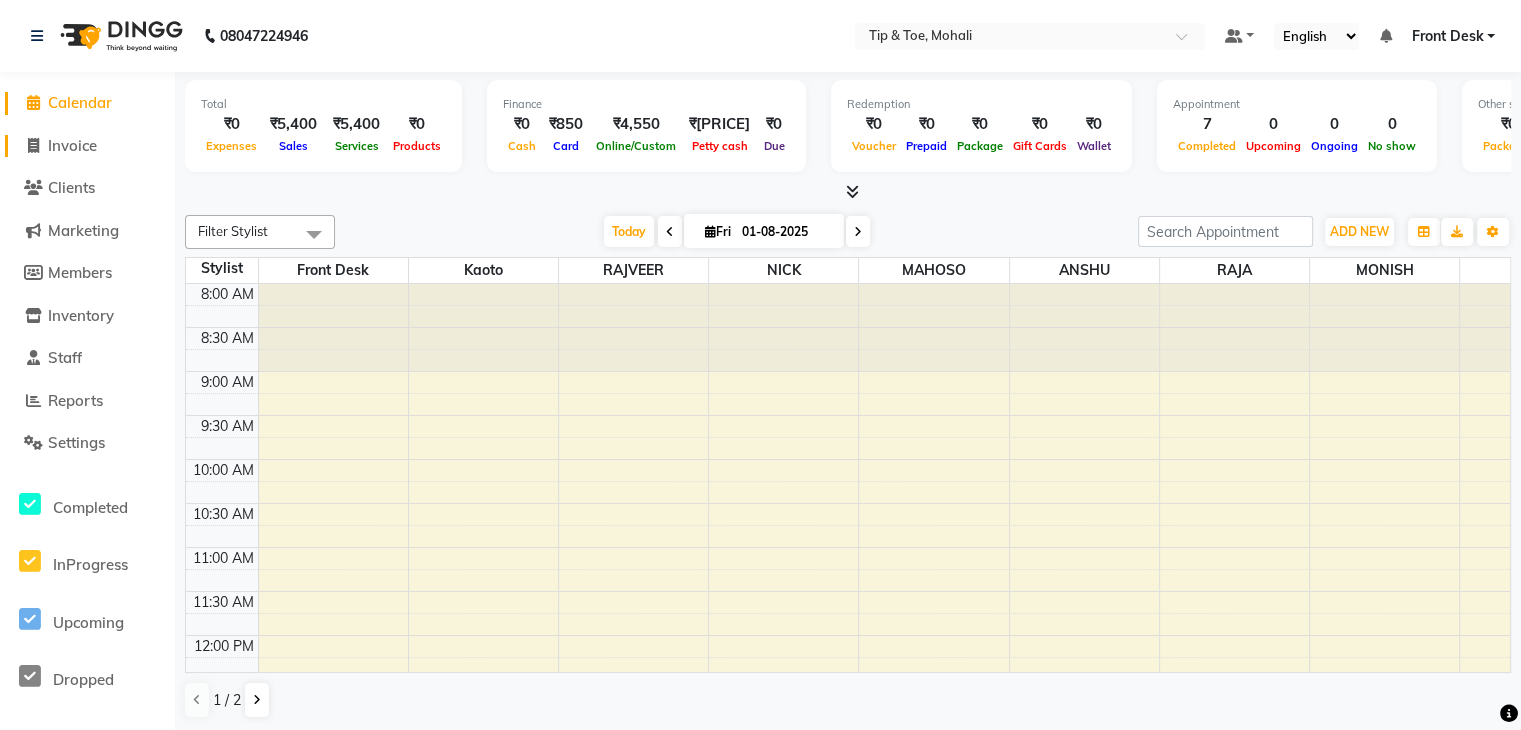 click on "Invoice" 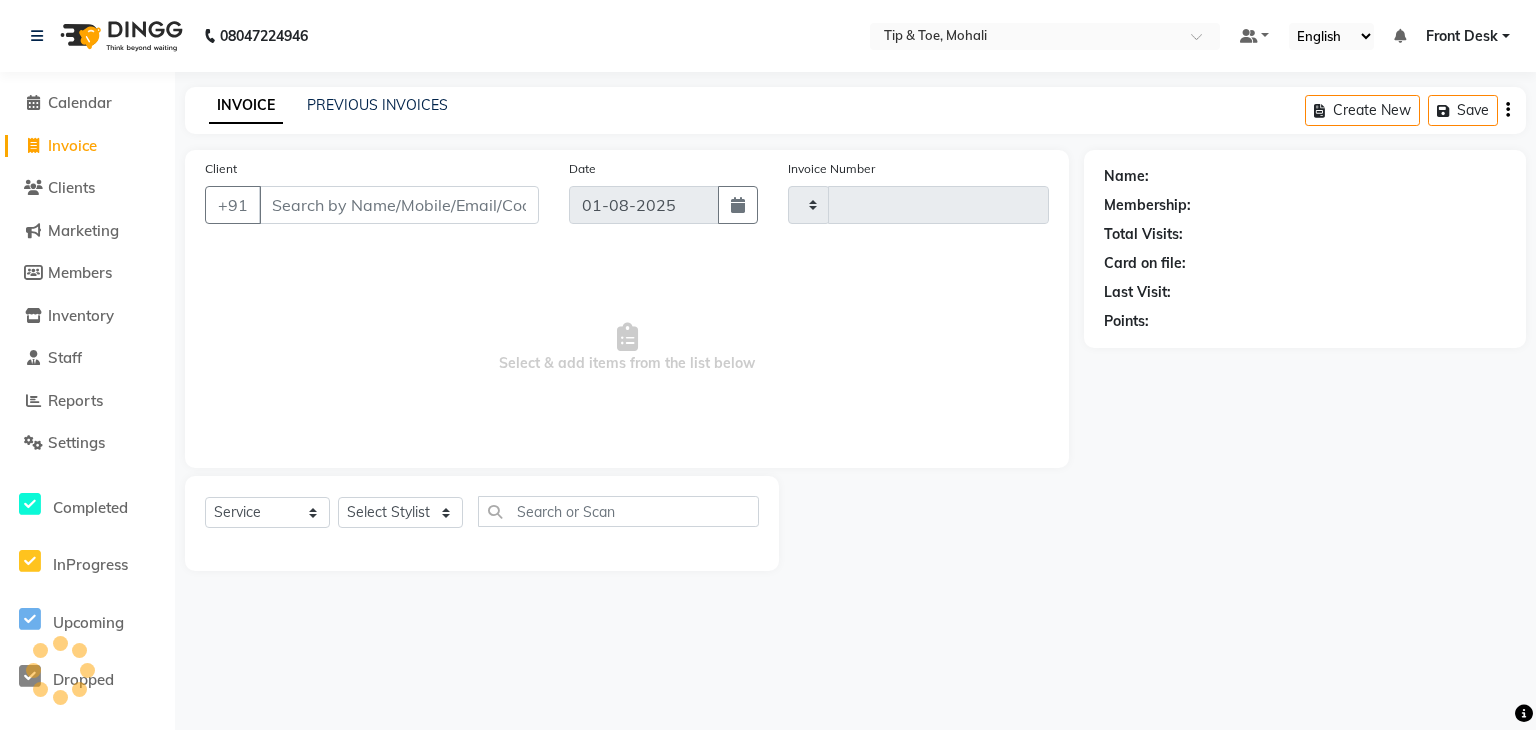 type on "0575" 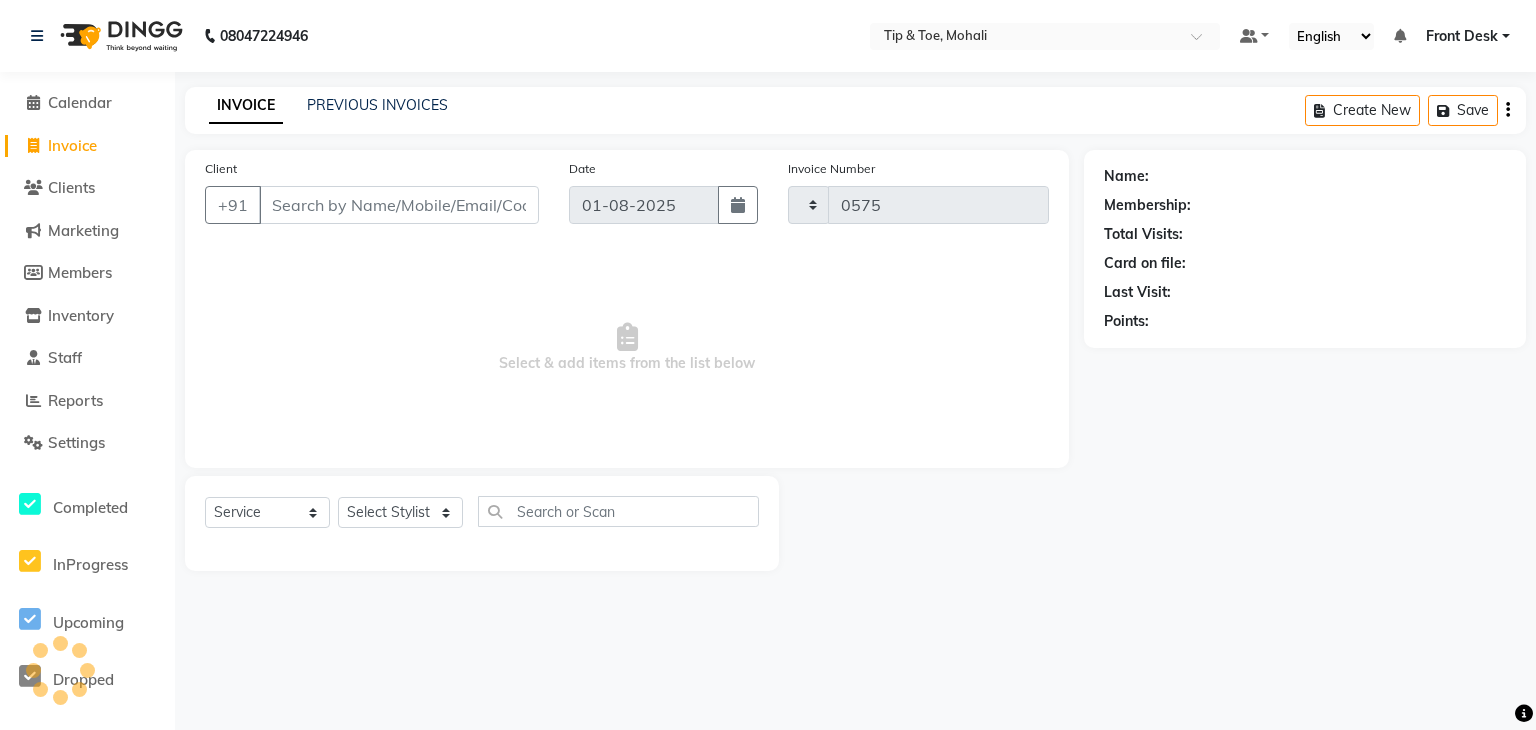 select on "5835" 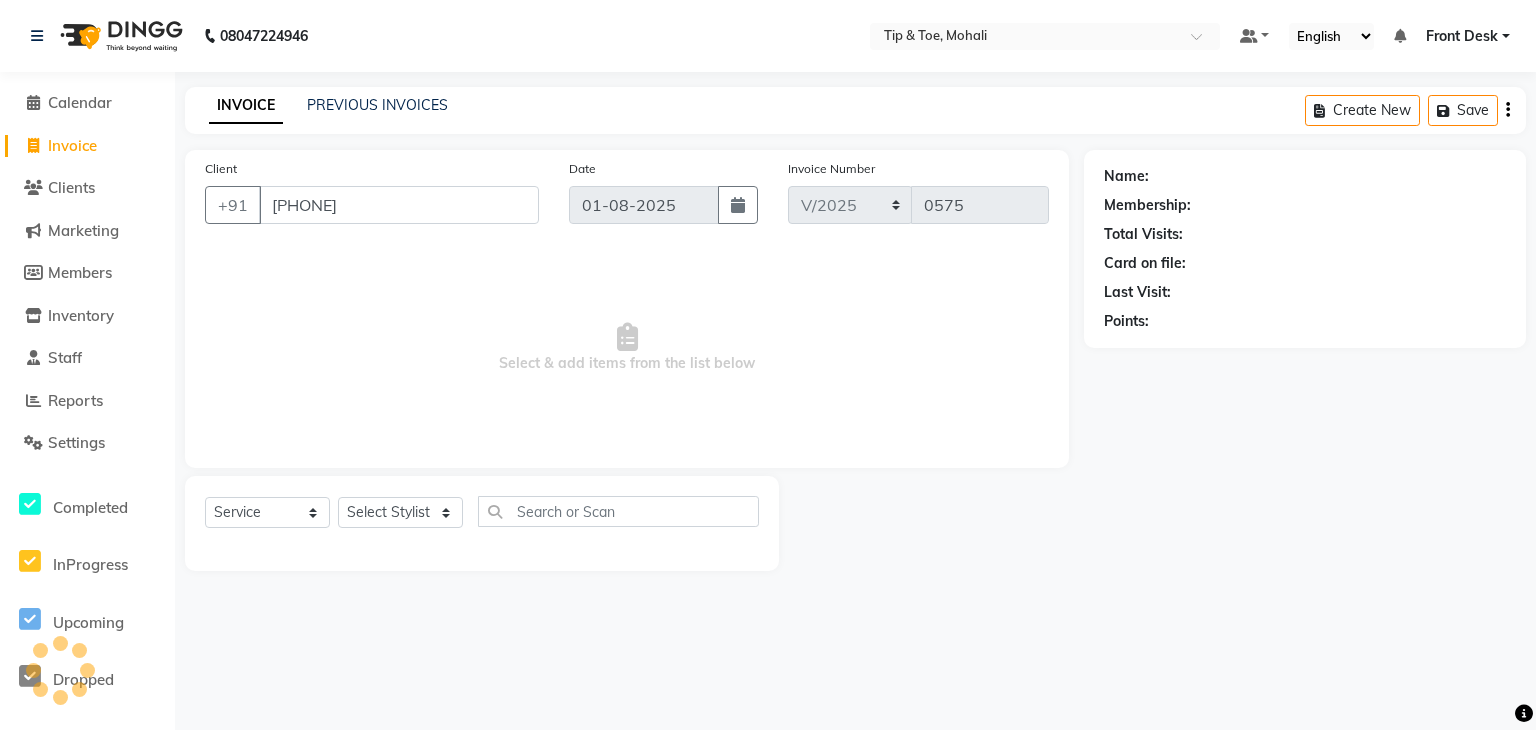type on "[PHONE]" 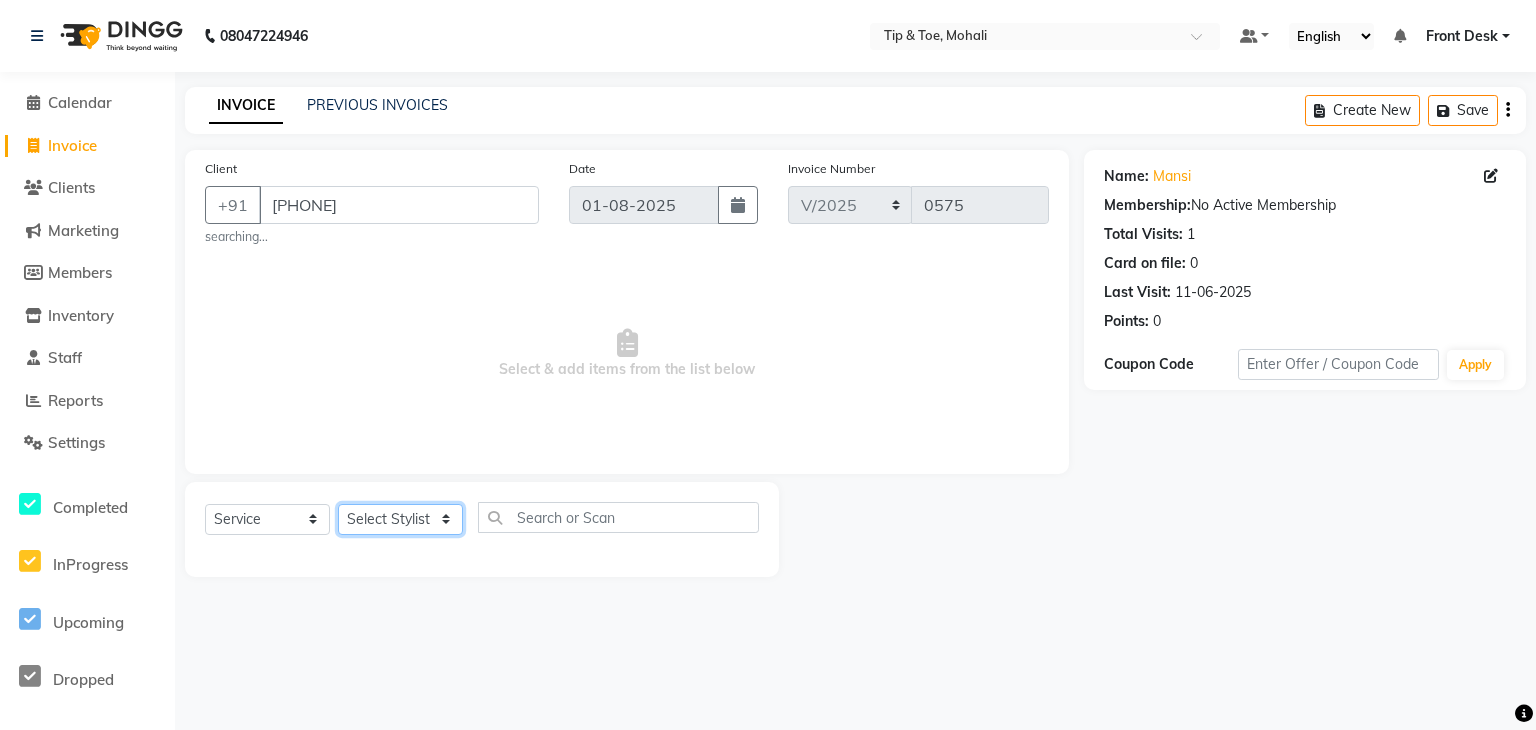 click on "Select Stylist [NAME] Front Desk [NAME] [NAME] [NAME] [NAME] [NAME] [NAME] [NAME] [NAME]" 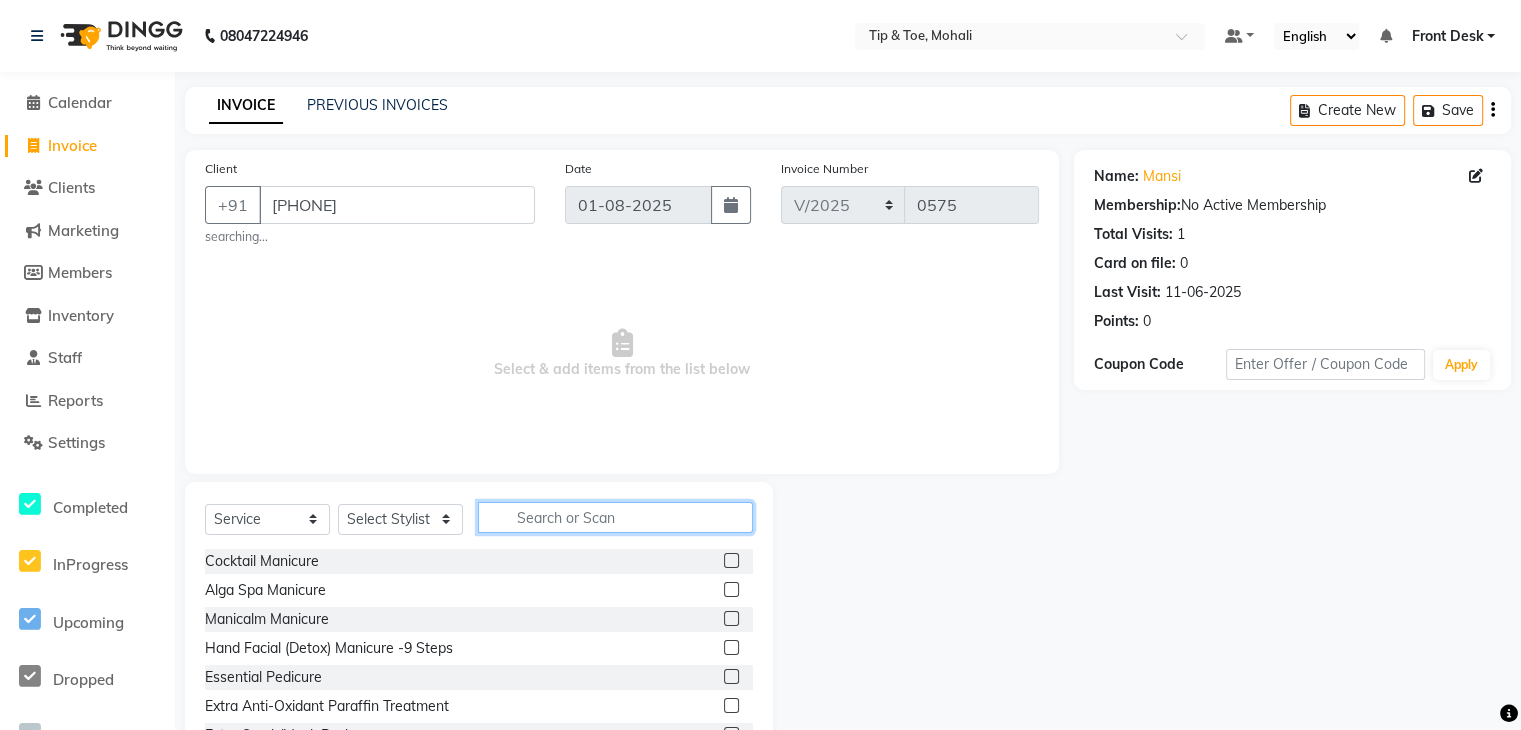 click 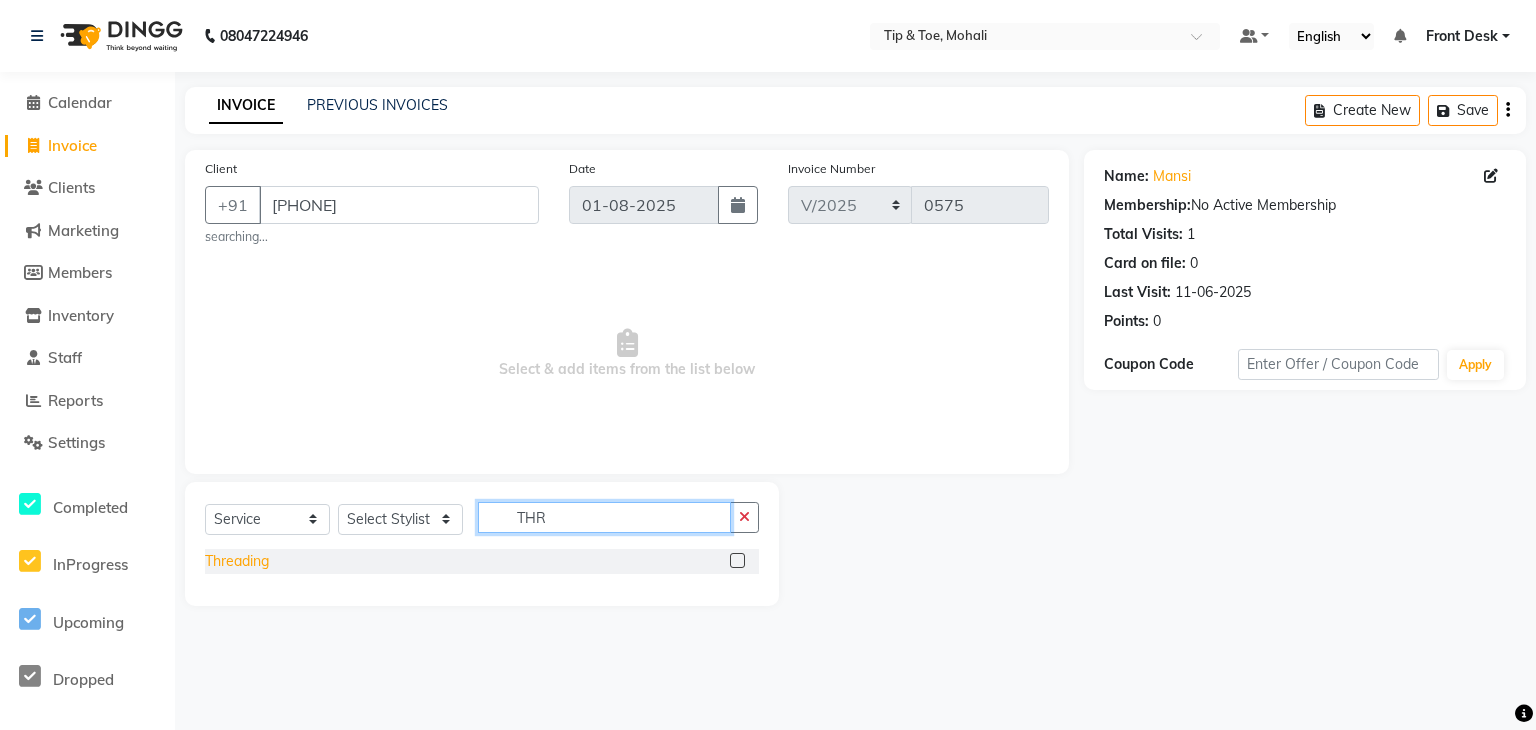 type on "THR" 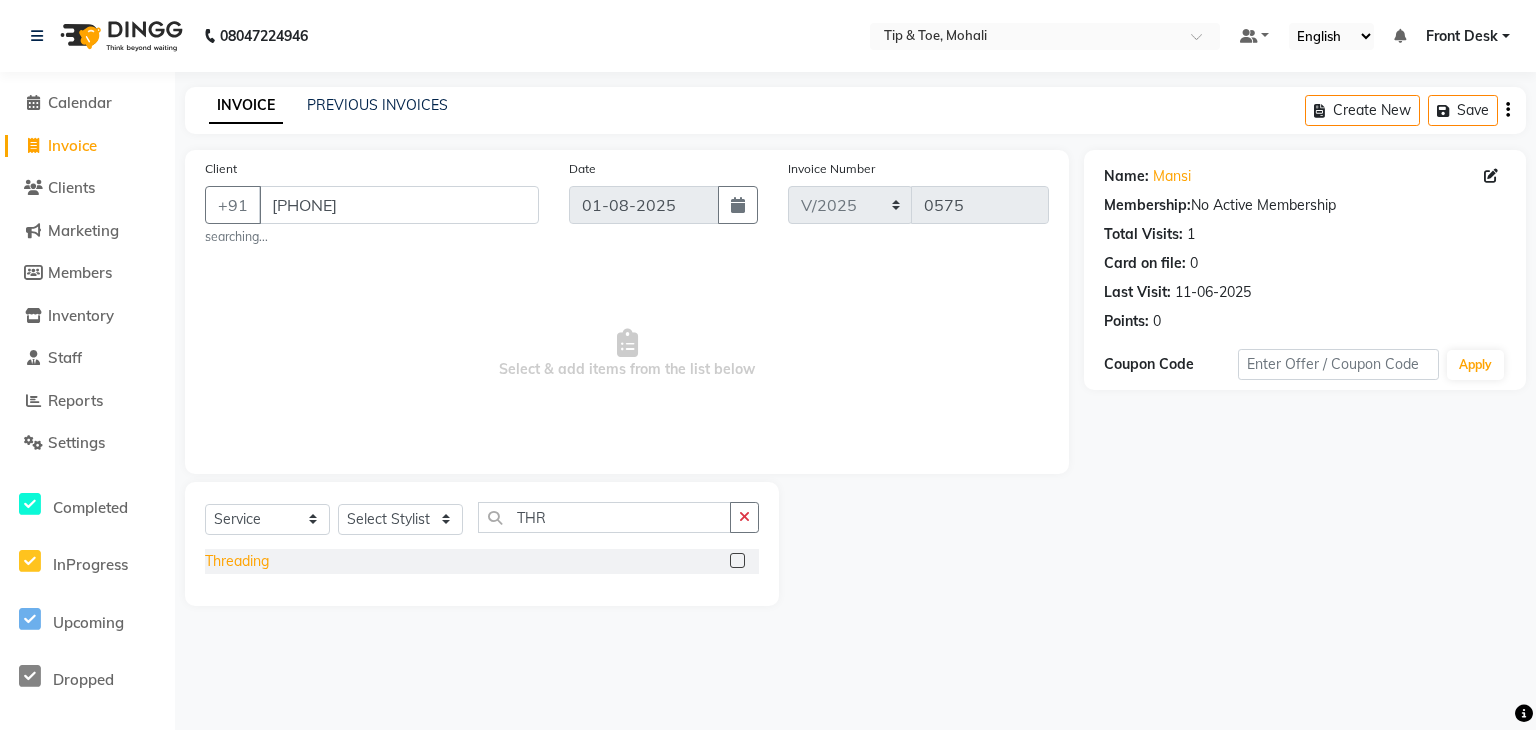 click on "Threading" 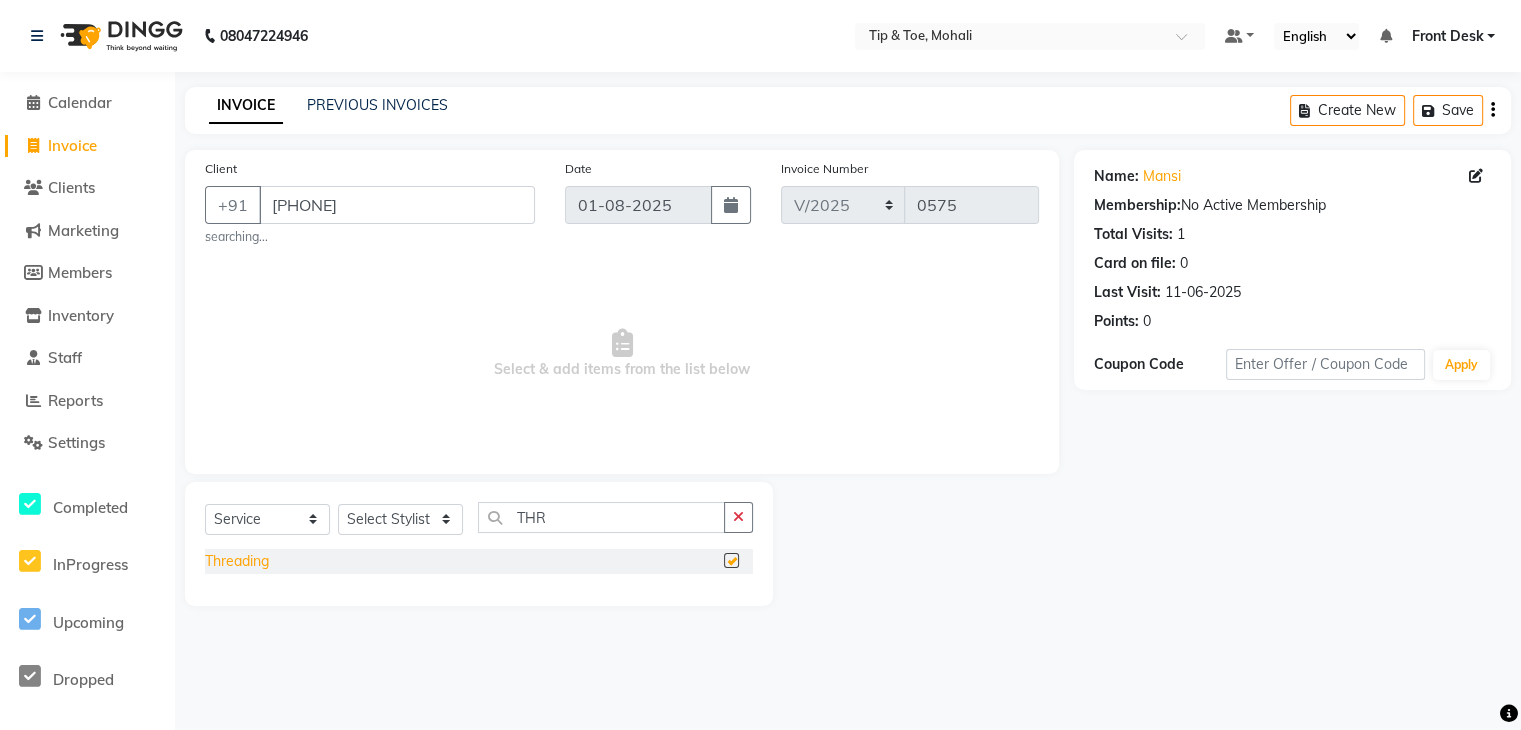 checkbox on "false" 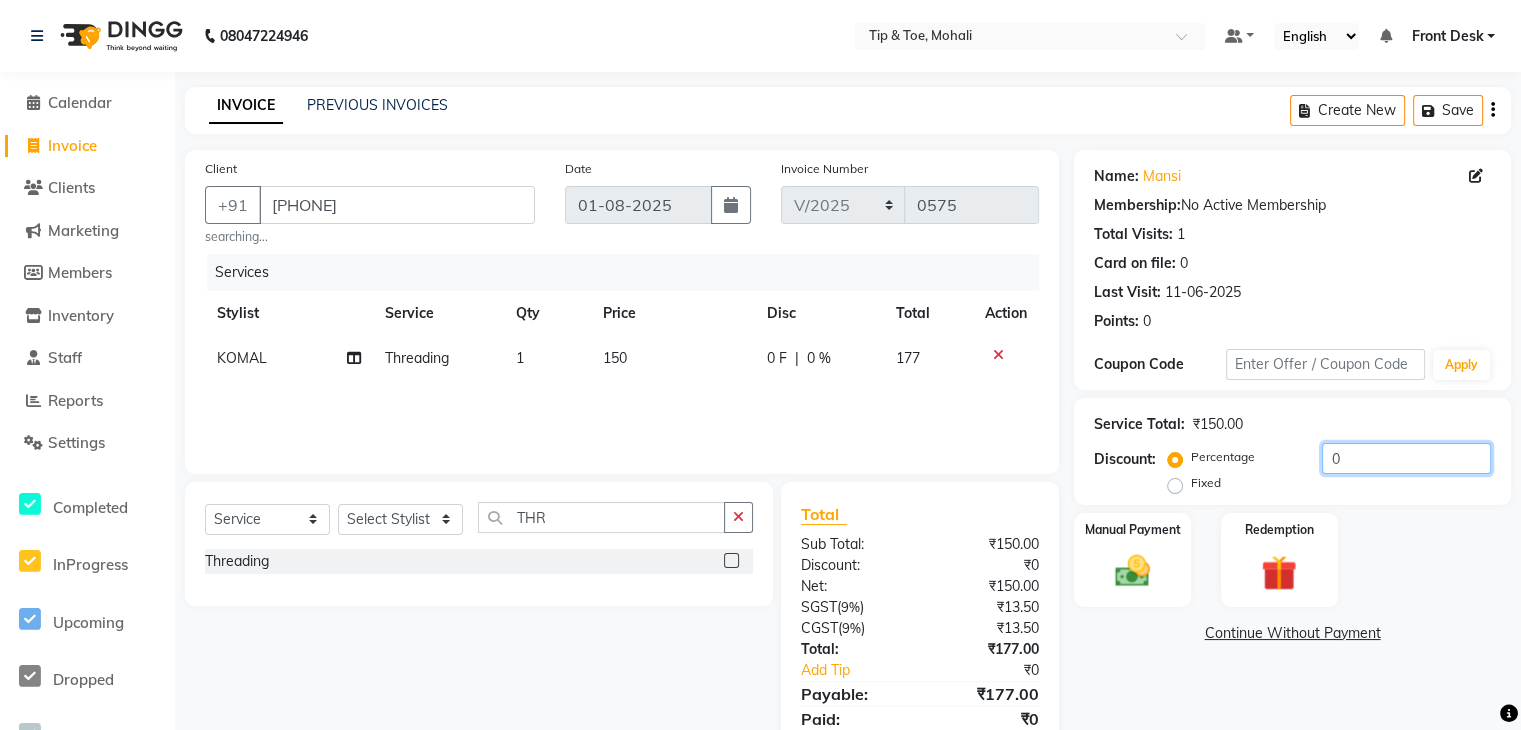 click on "0" 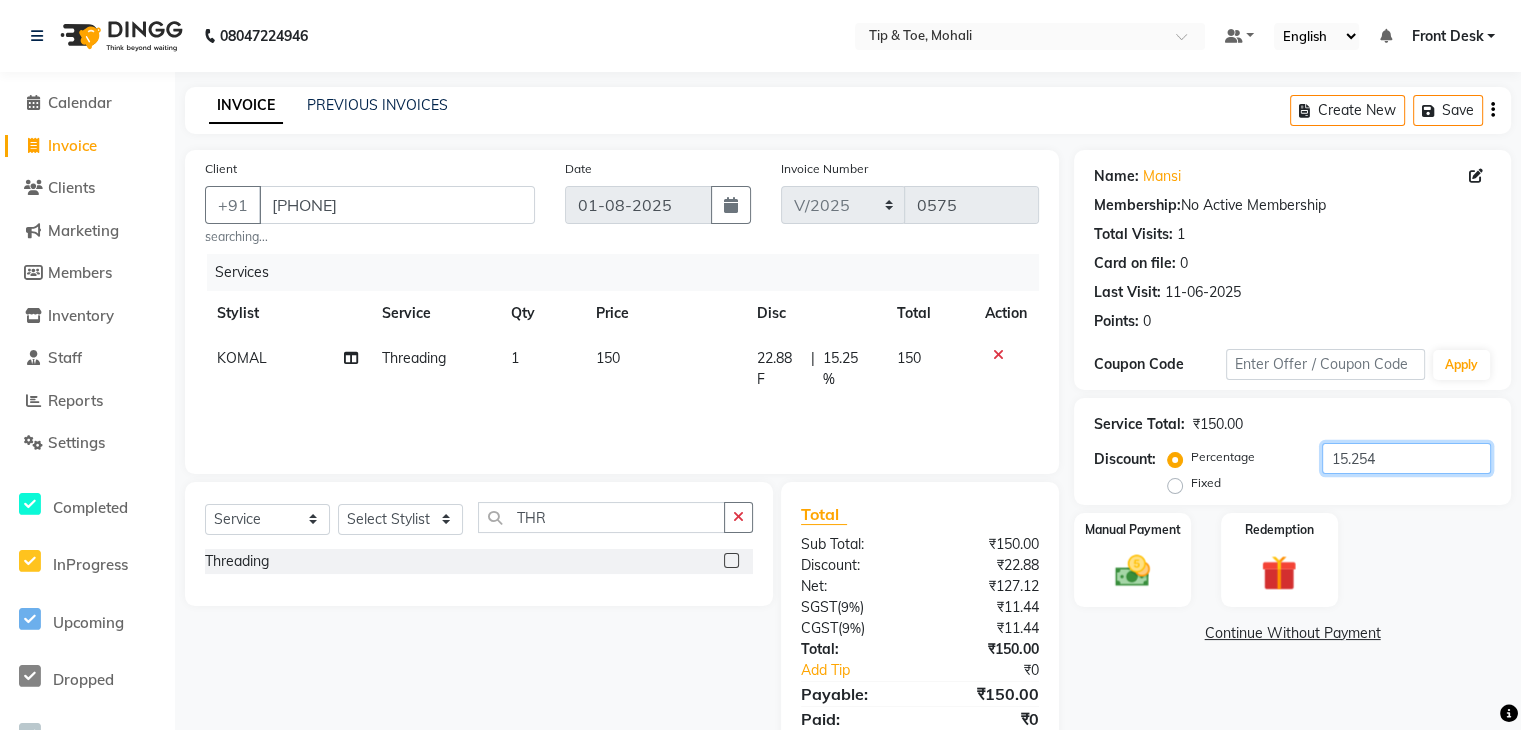 scroll, scrollTop: 77, scrollLeft: 0, axis: vertical 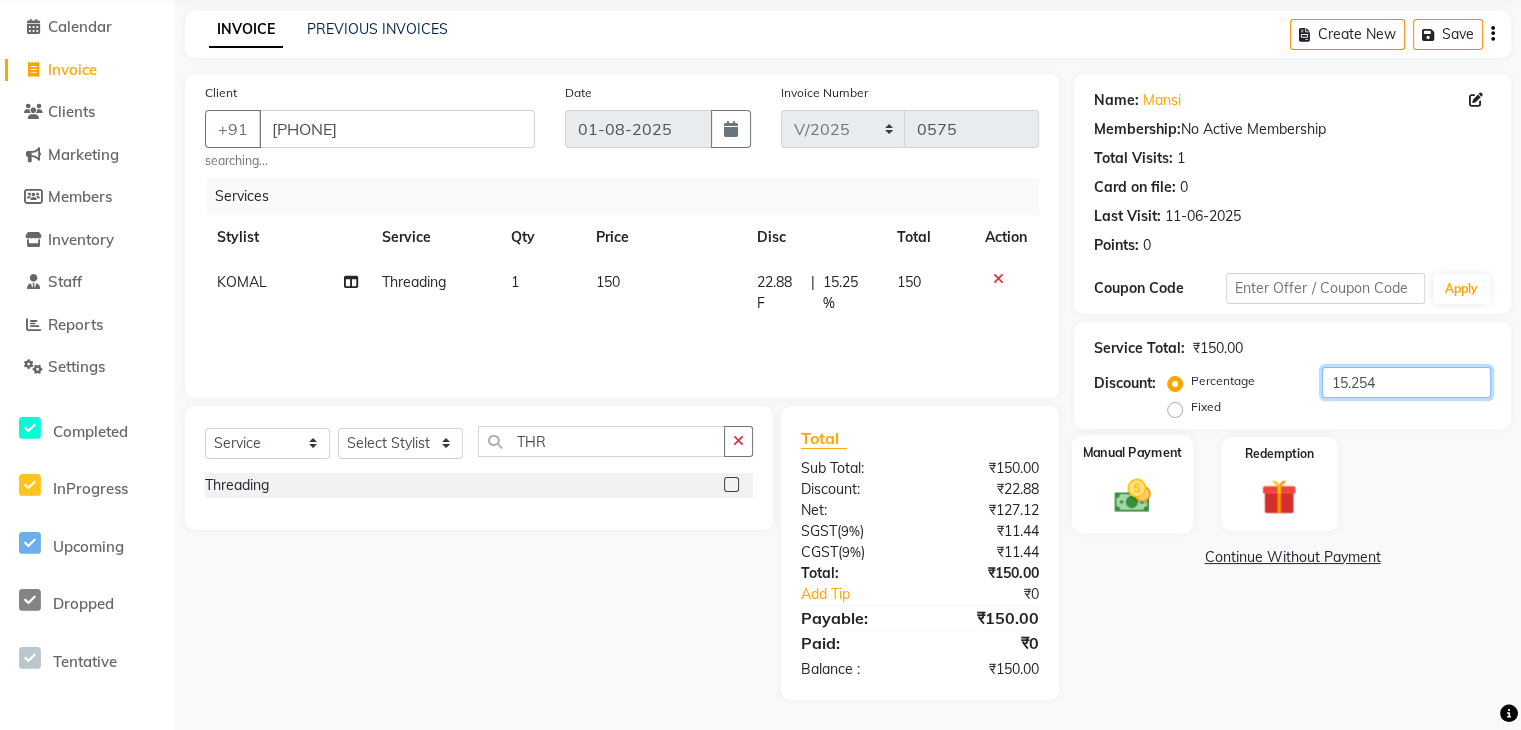type on "15.254" 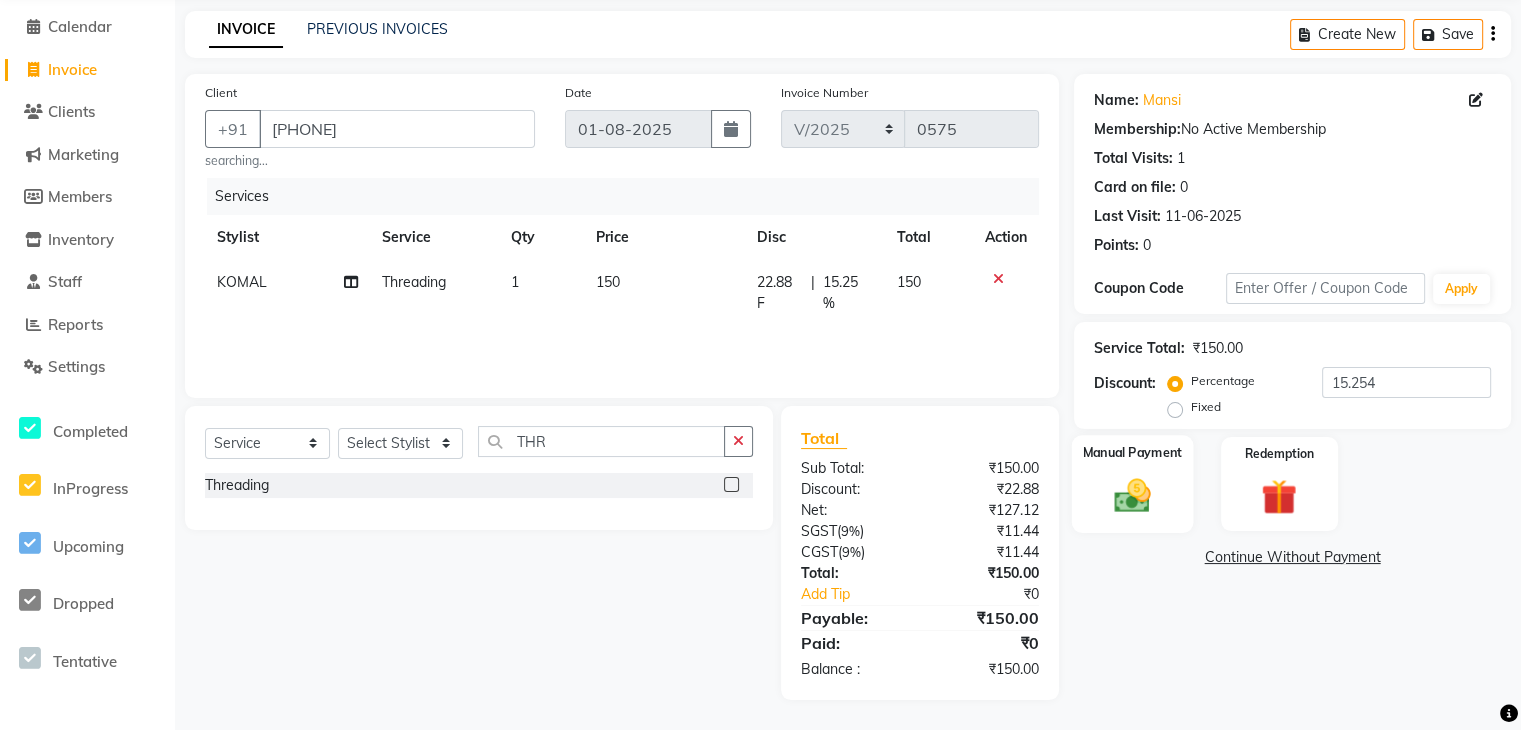 click 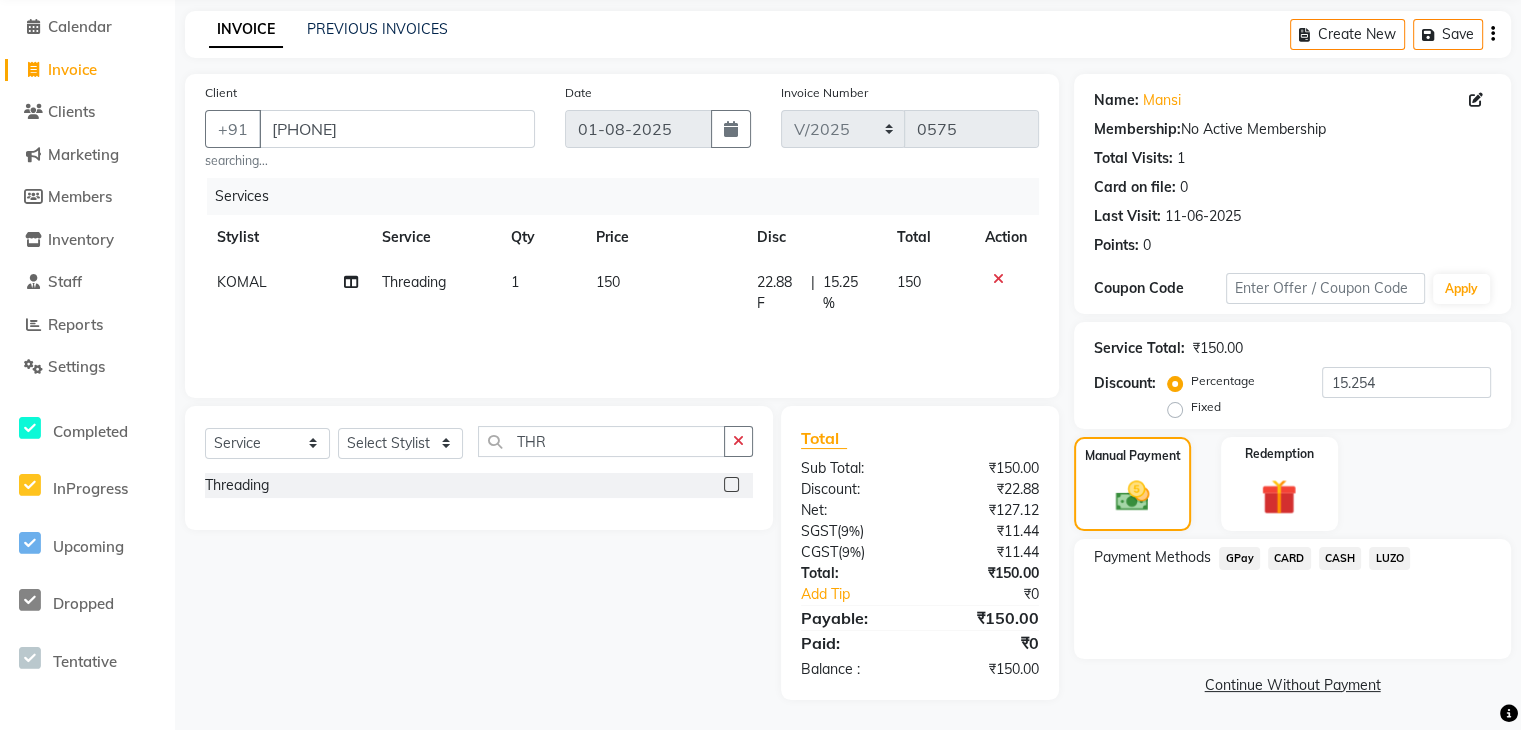 click on "GPay" 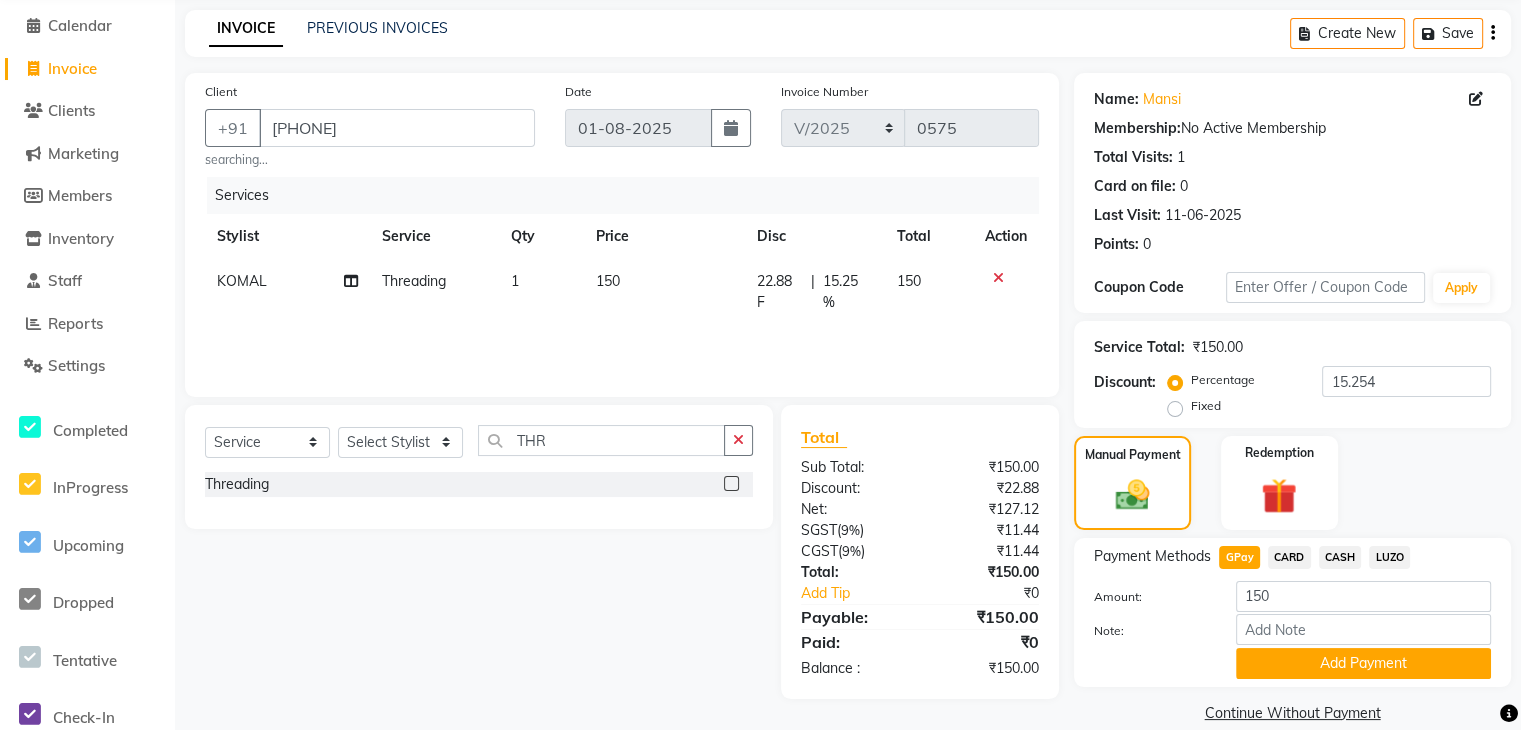 scroll, scrollTop: 107, scrollLeft: 0, axis: vertical 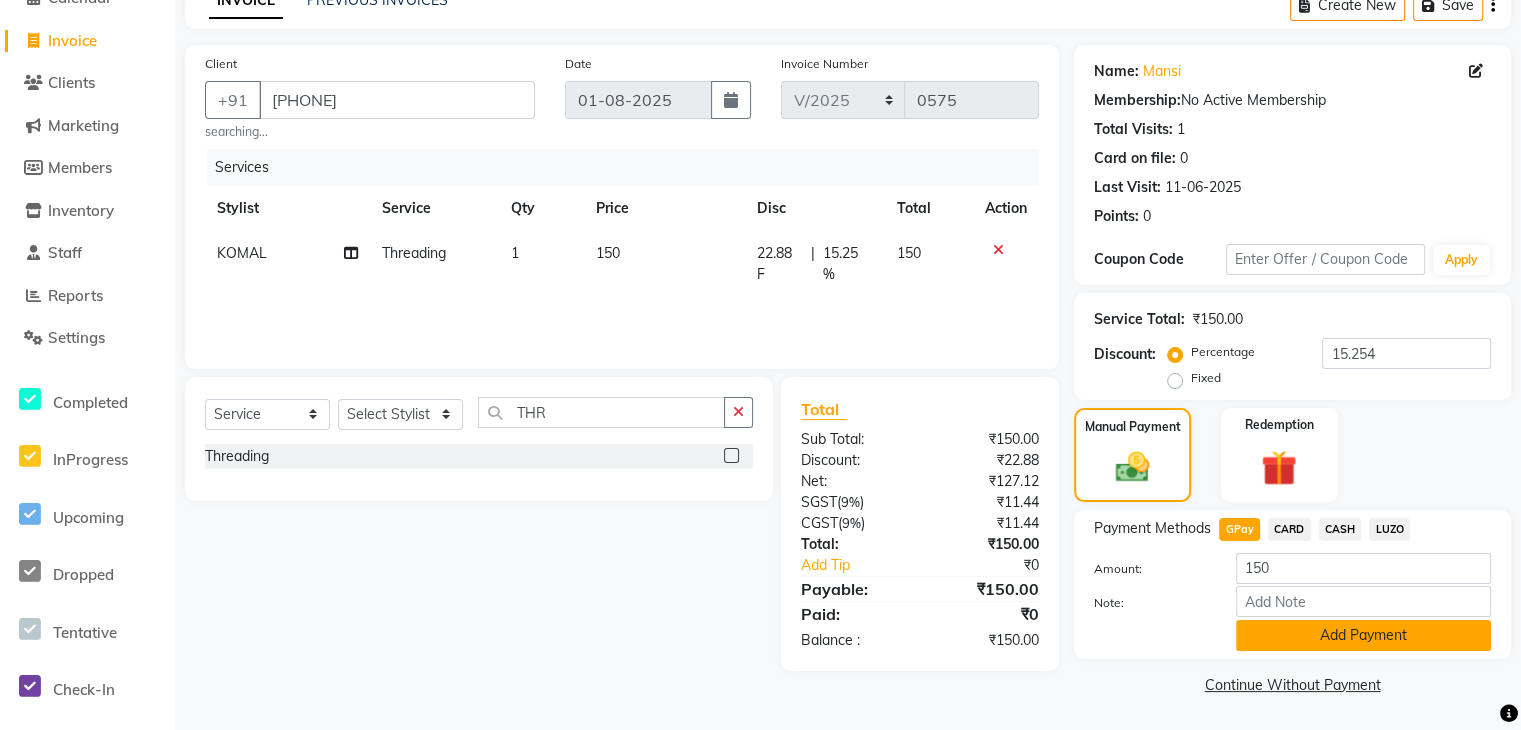 click on "Add Payment" 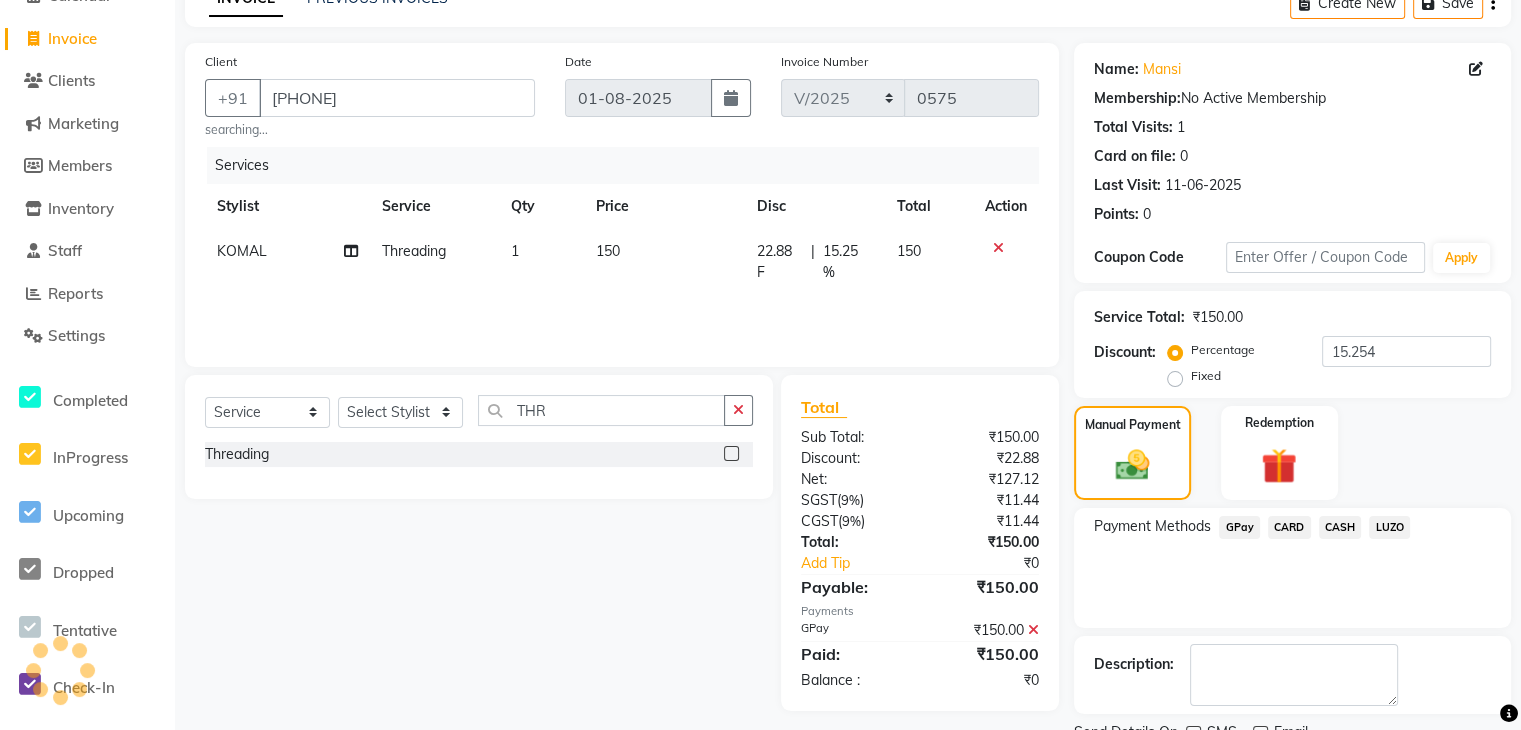 scroll, scrollTop: 188, scrollLeft: 0, axis: vertical 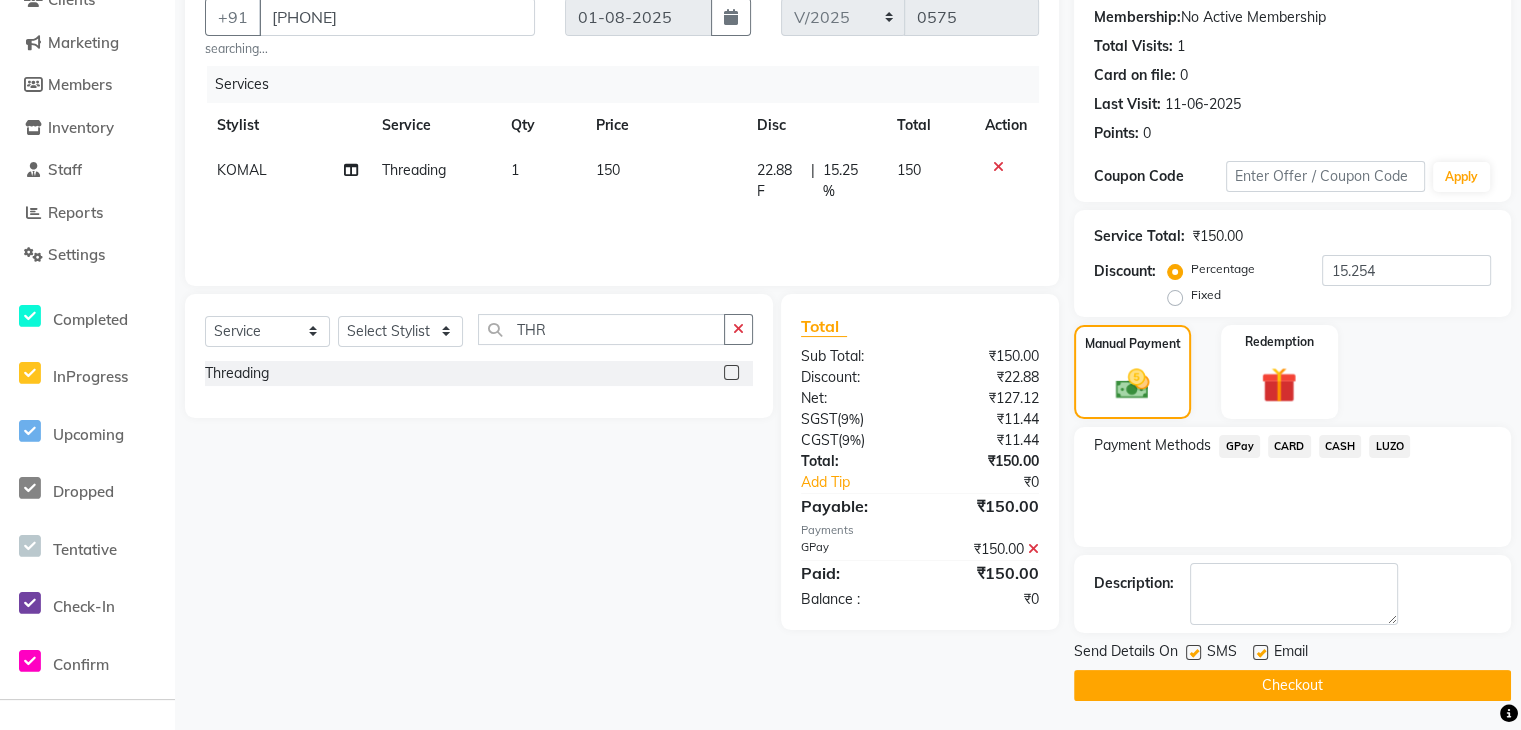 click on "Checkout" 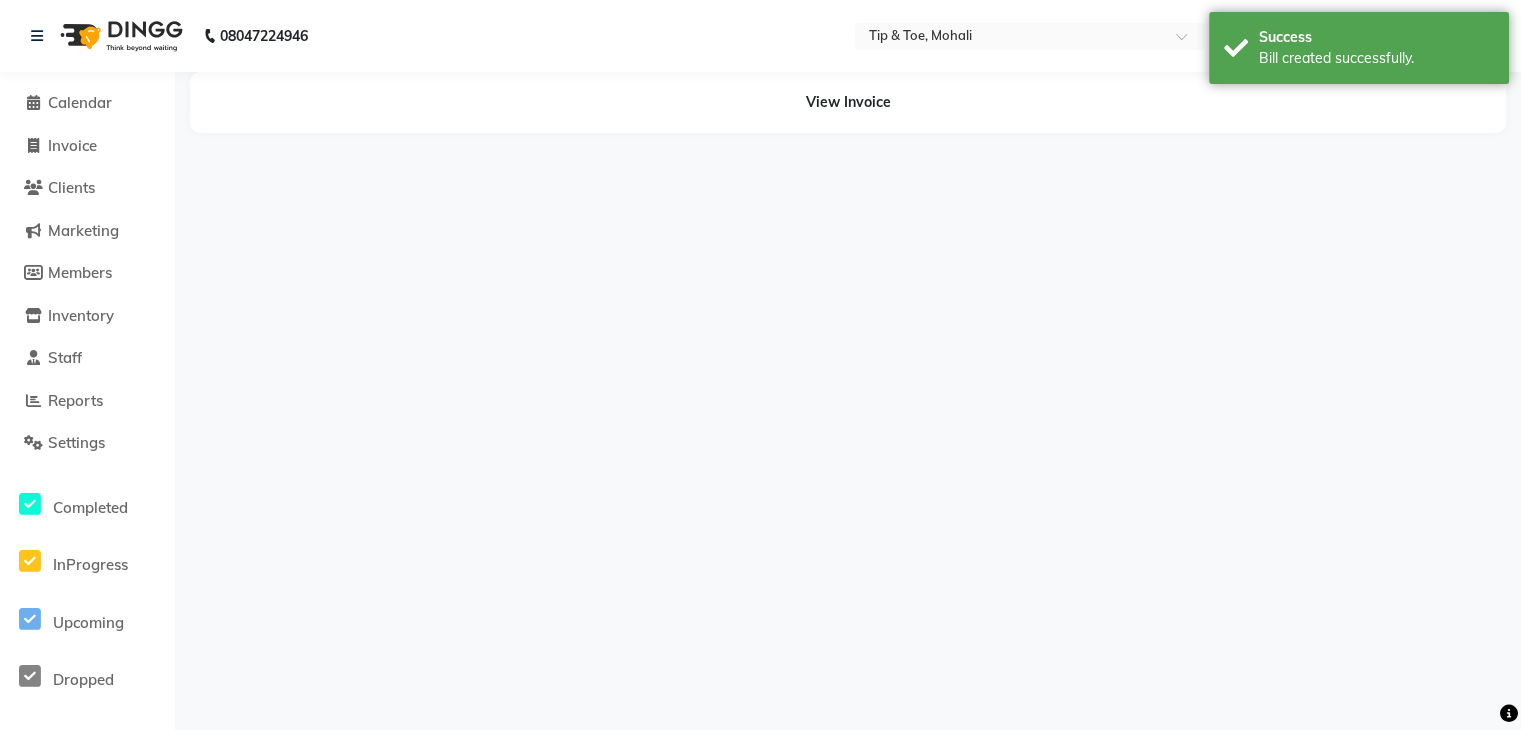 scroll, scrollTop: 0, scrollLeft: 0, axis: both 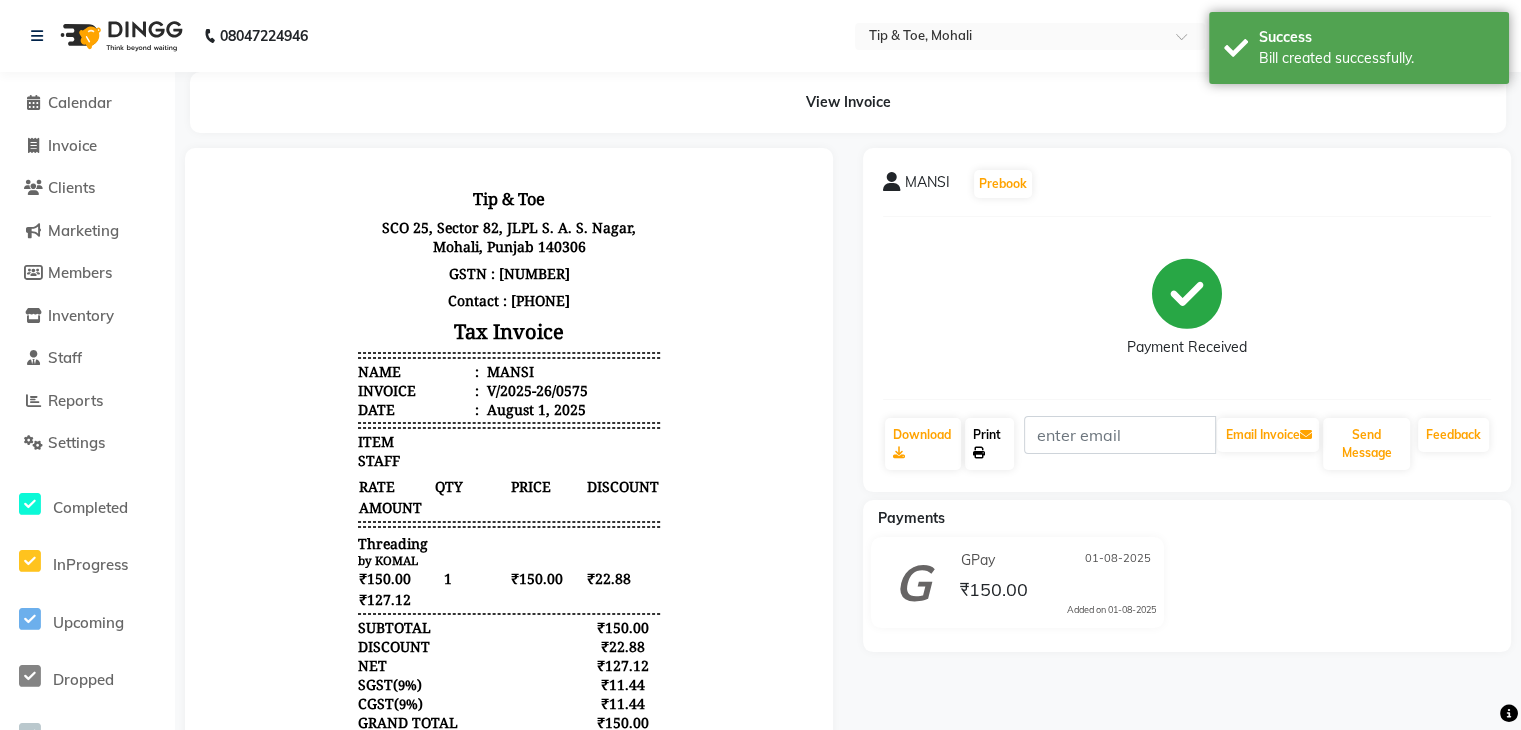 click on "Print" 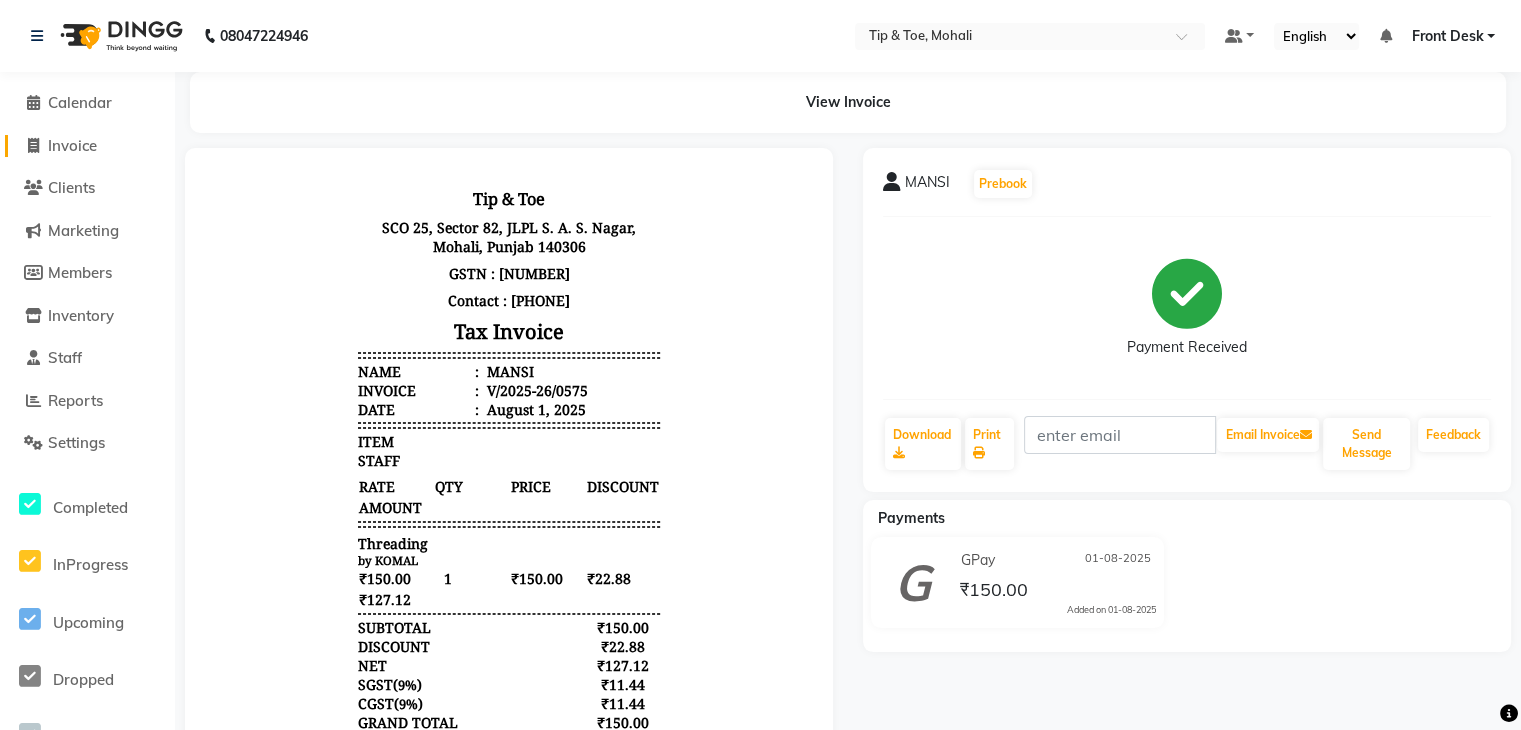 click on "Invoice" 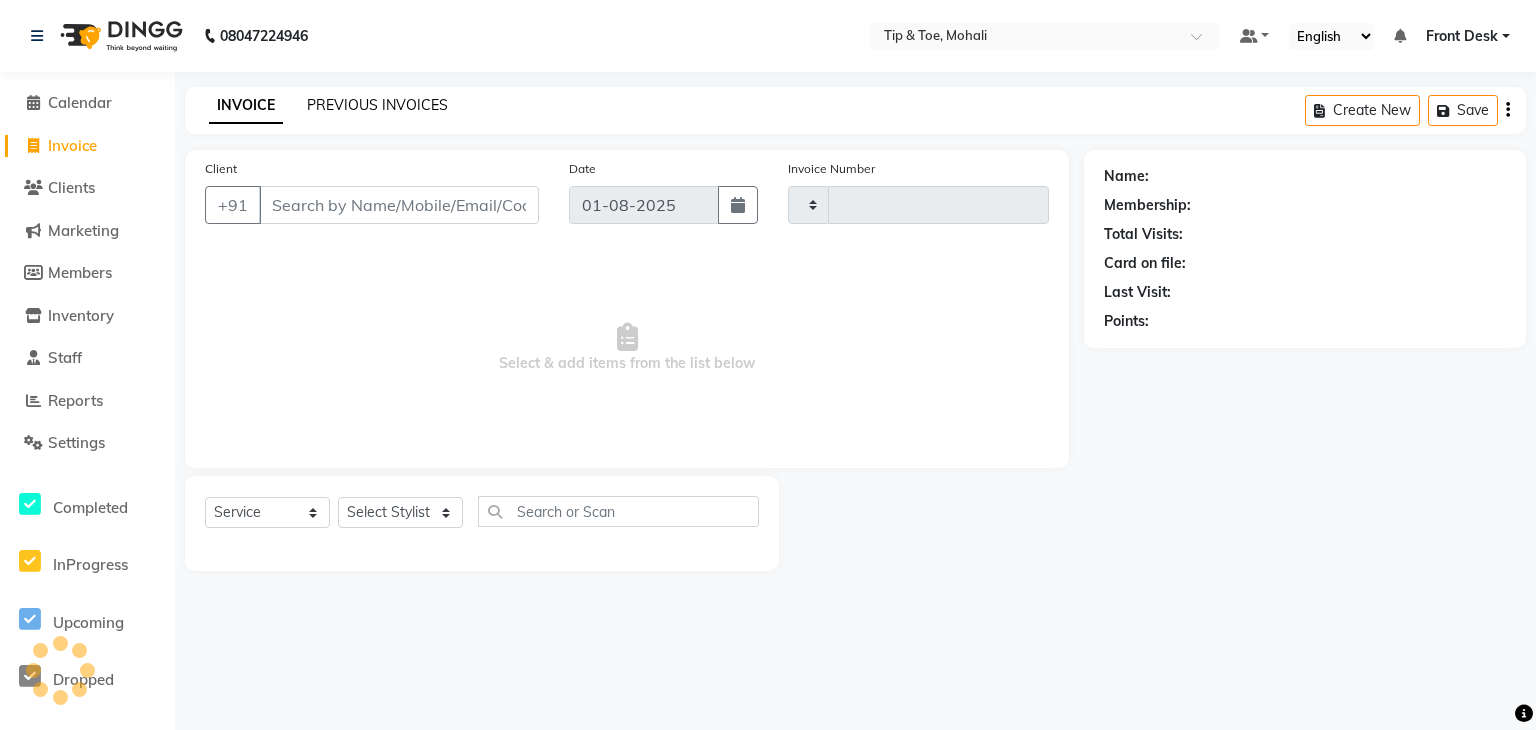 type on "0576" 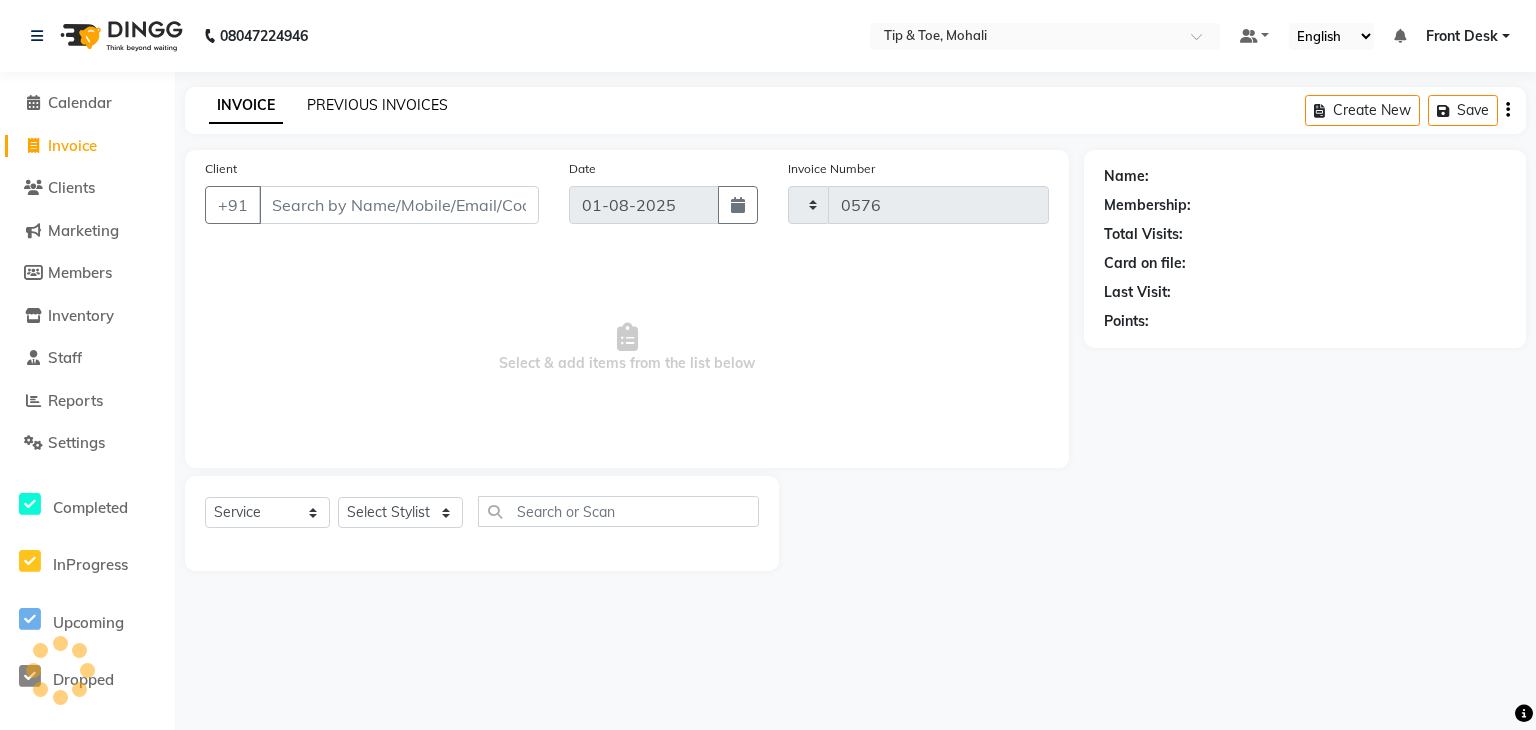 select on "5835" 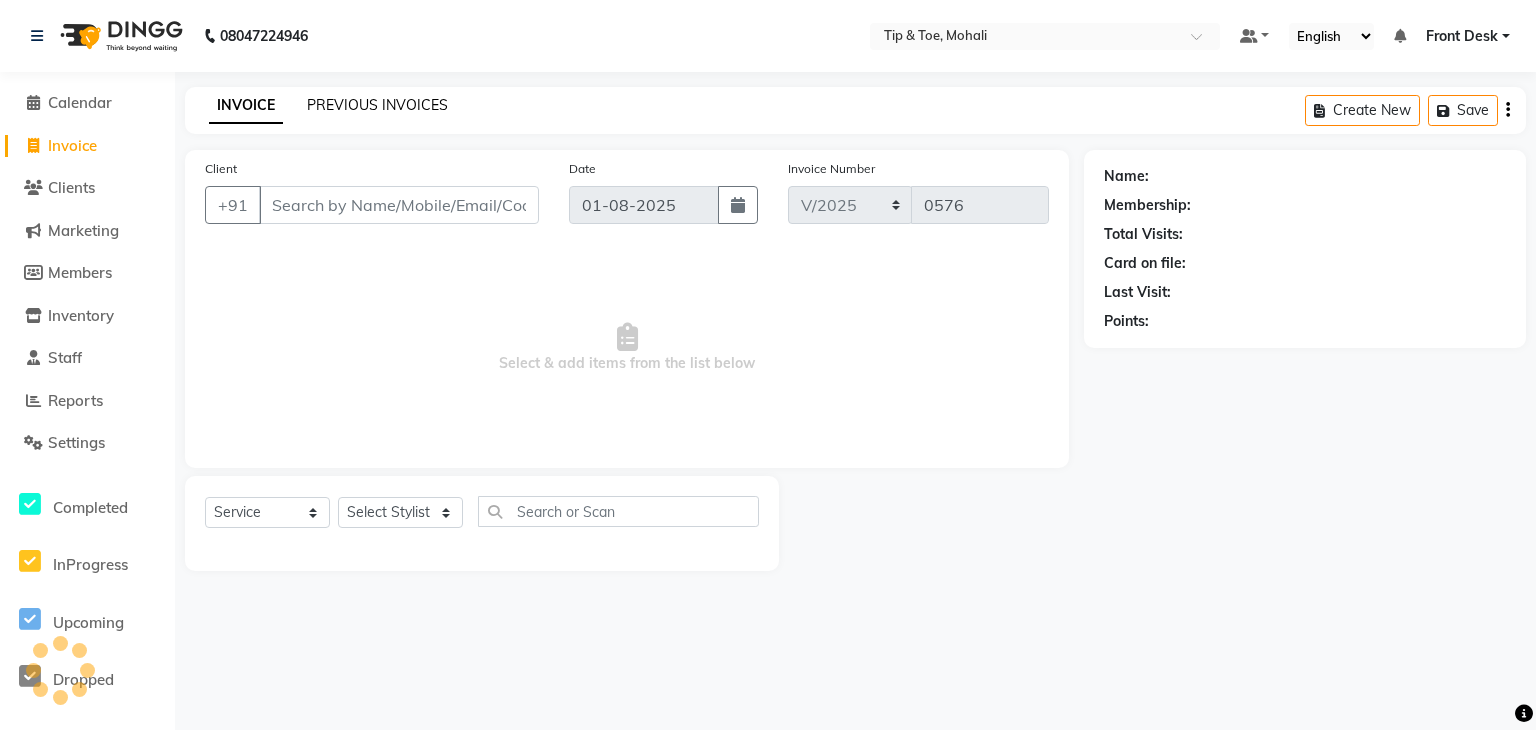 click on "PREVIOUS INVOICES" 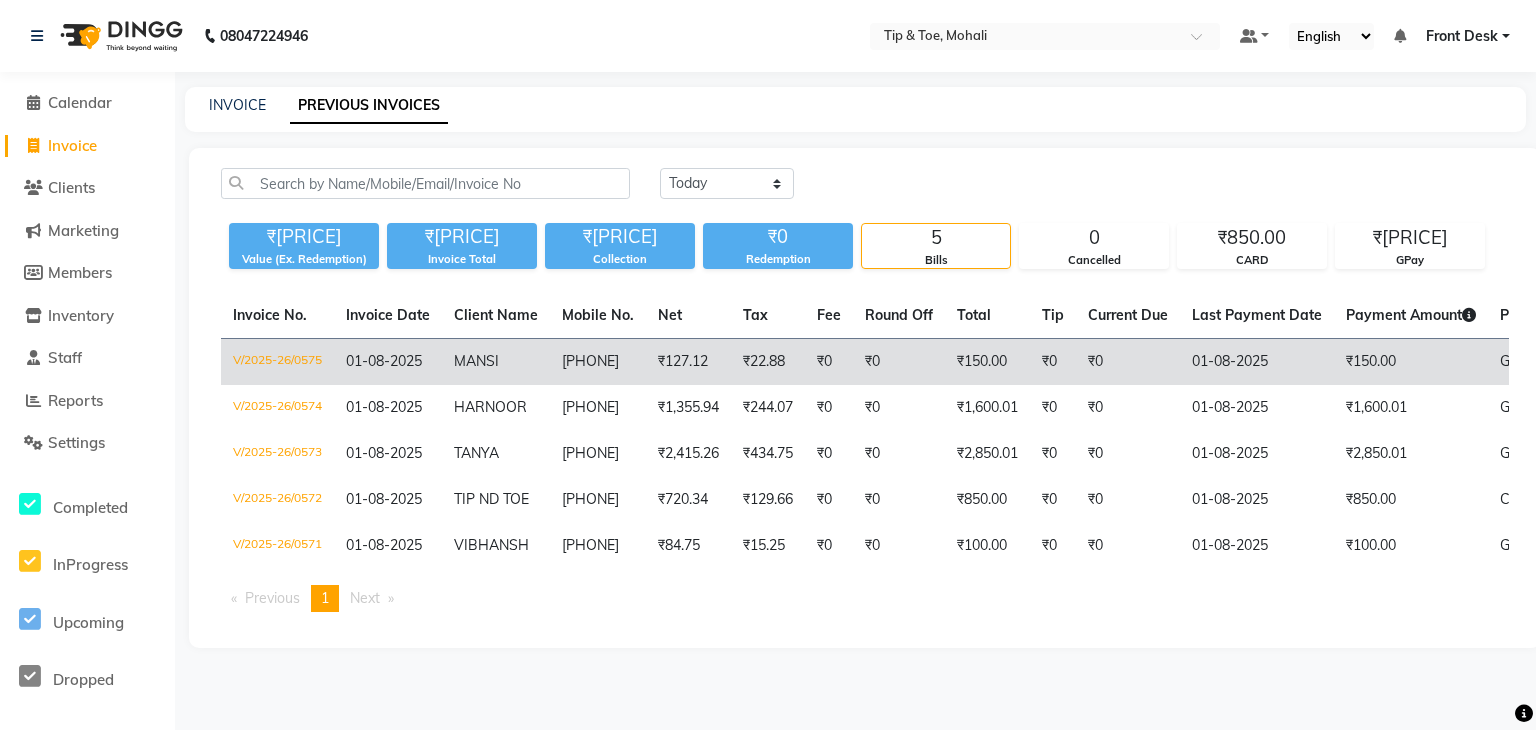 drag, startPoint x: 452, startPoint y: 364, endPoint x: 655, endPoint y: 383, distance: 203.88722 